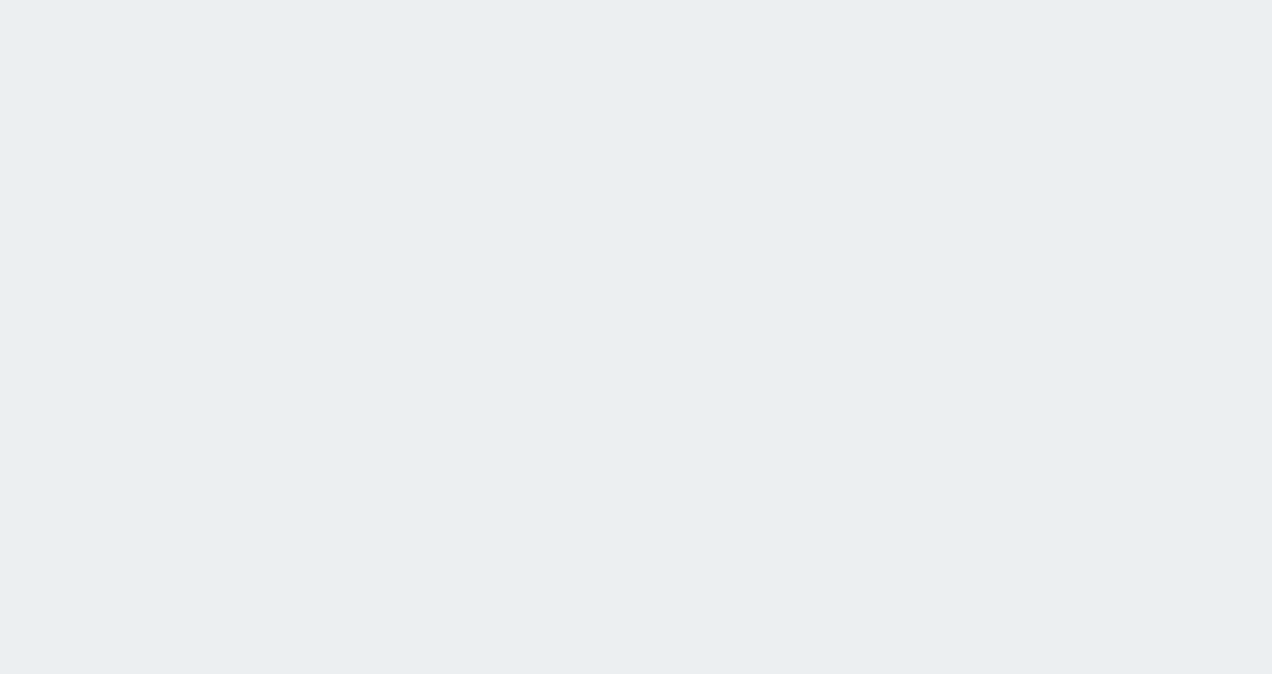 scroll, scrollTop: 0, scrollLeft: 0, axis: both 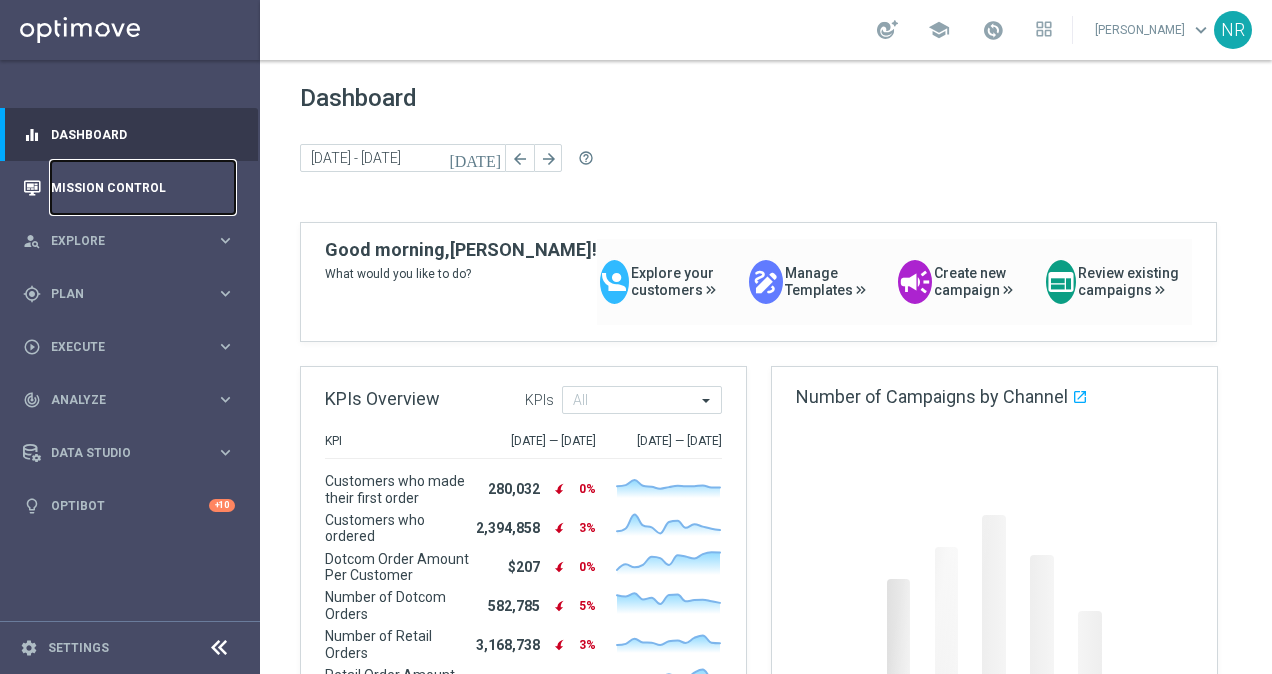 click on "Mission Control" at bounding box center (143, 187) 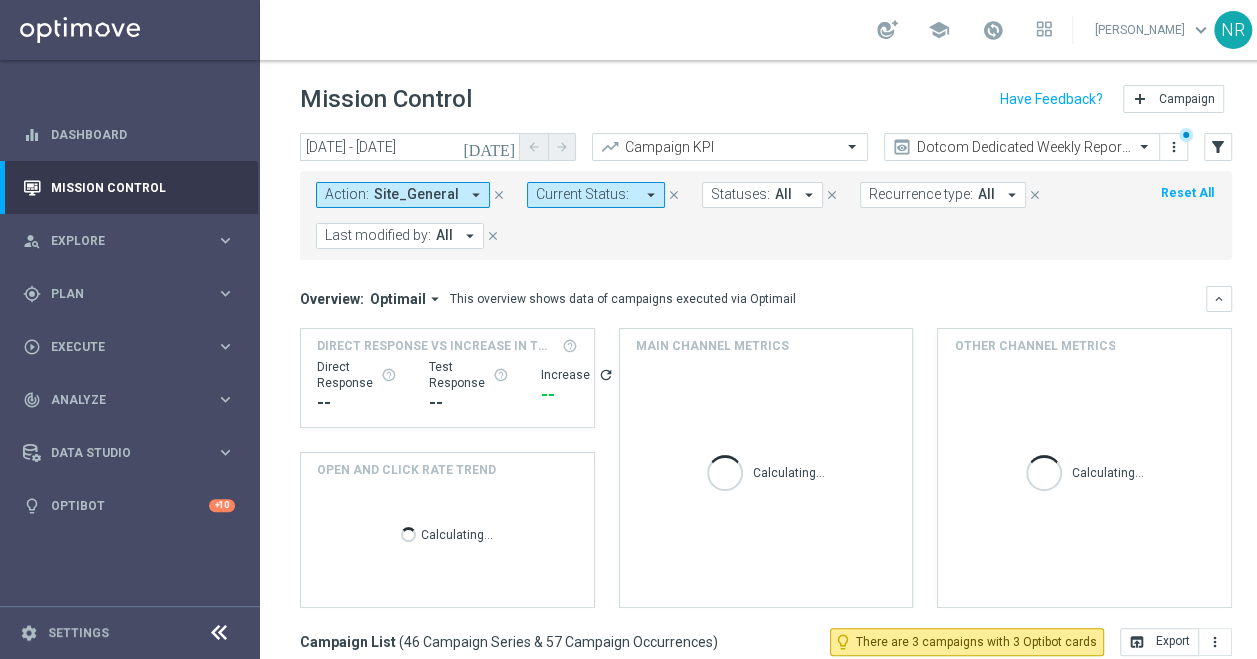 click on "[DATE]" 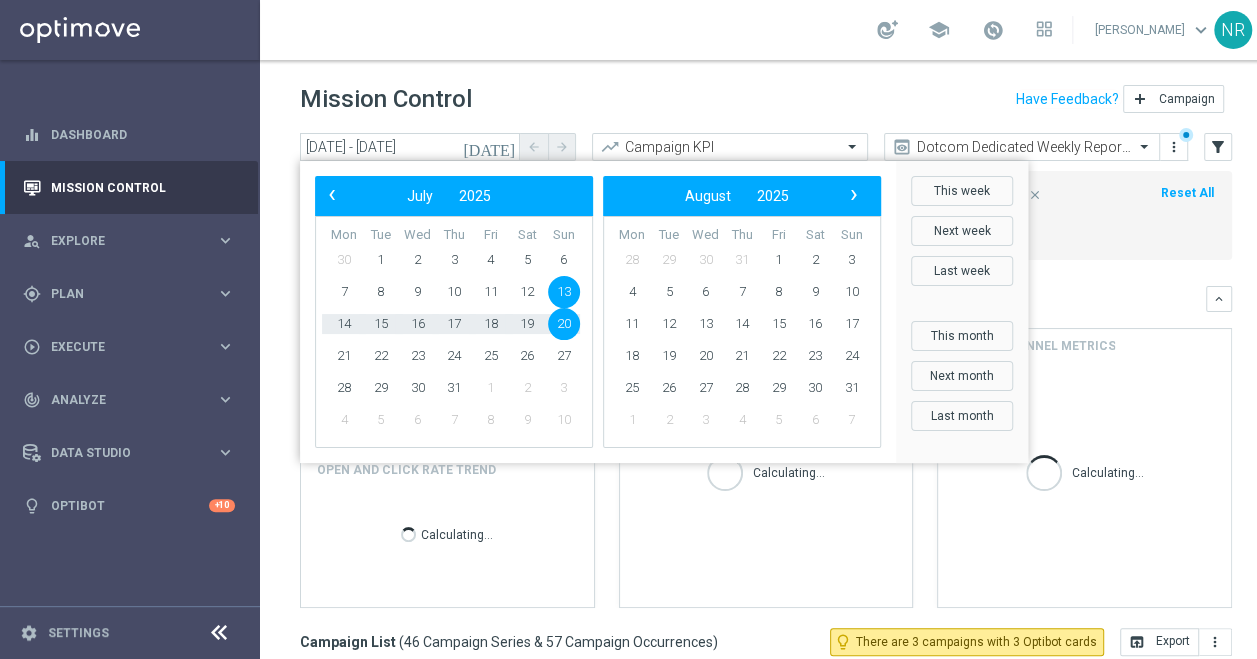 click on "school
[PERSON_NAME]  keyboard_arrow_down
NR" at bounding box center [766, 30] 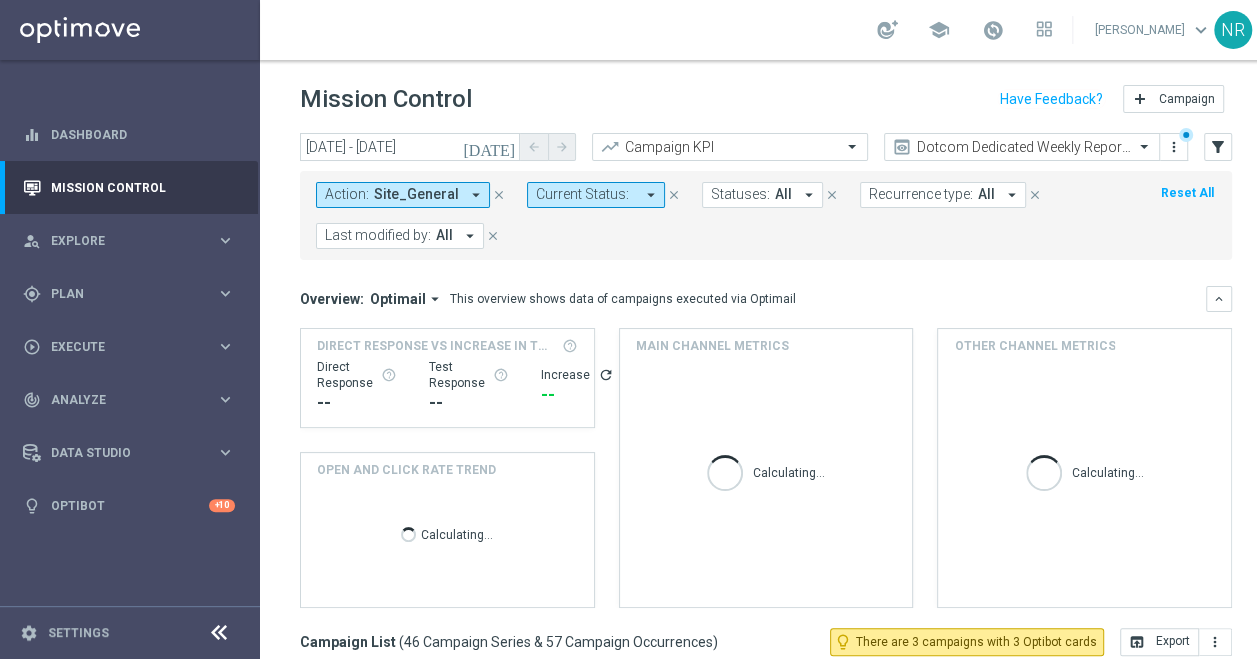 click on "close" 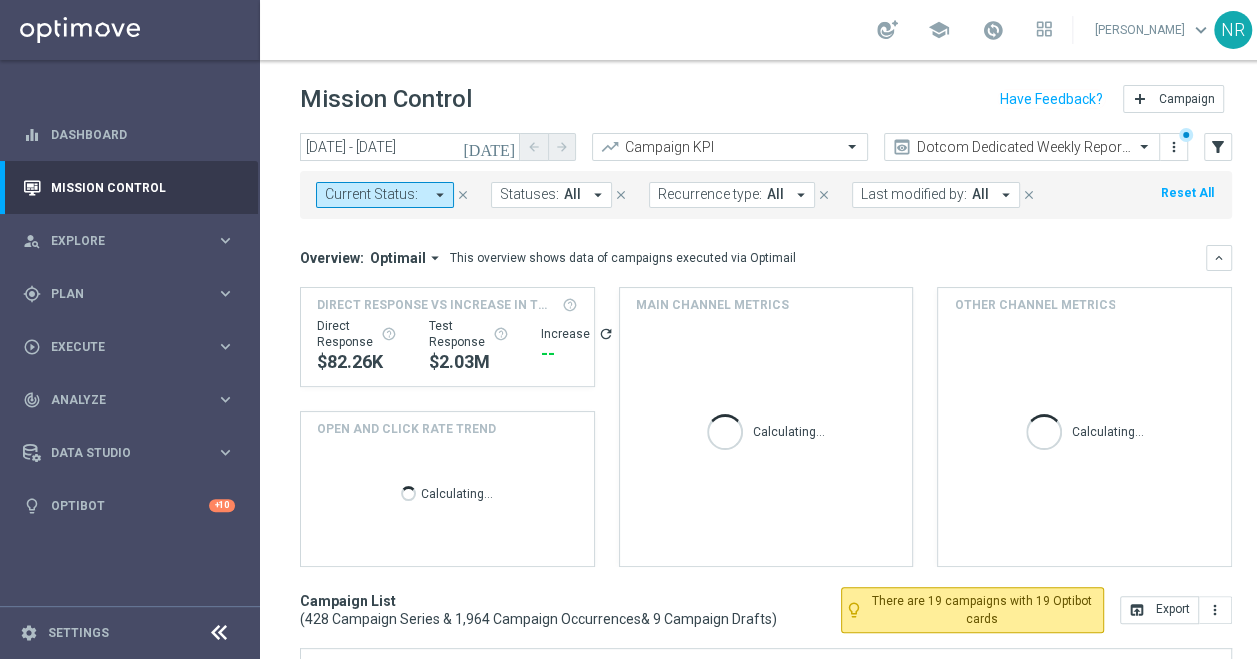 click on "Current Status:" at bounding box center (371, 194) 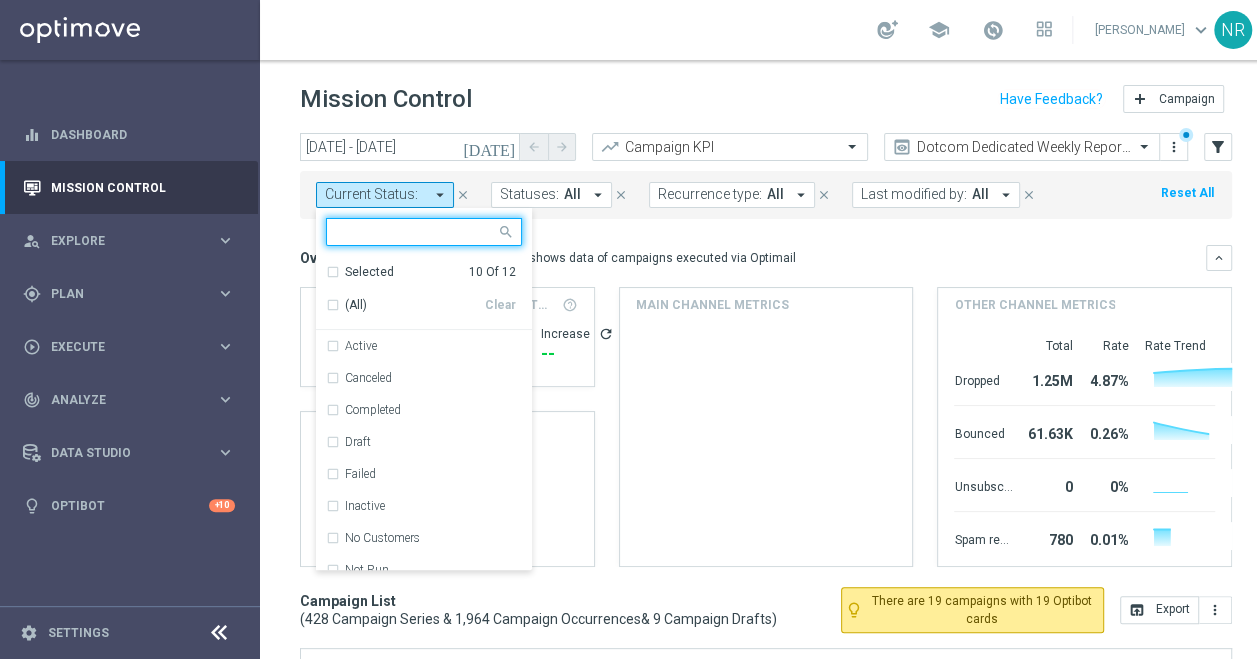 click on "(All)" at bounding box center [405, 305] 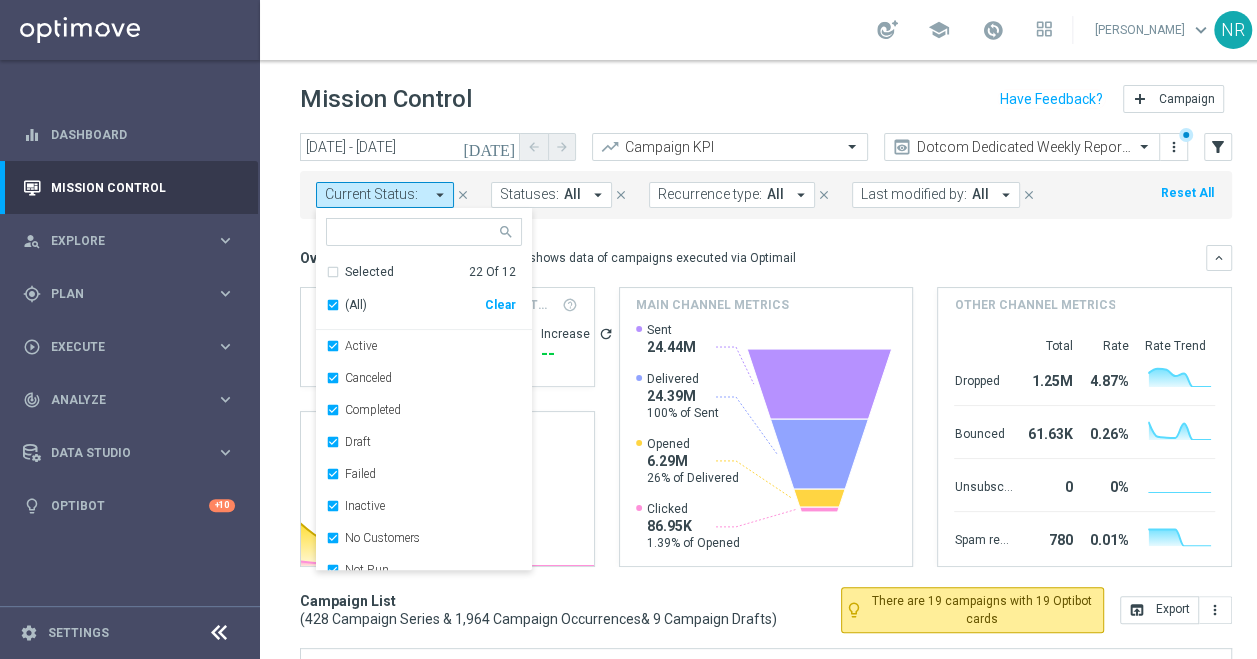 click on "This overview shows data of campaigns executed via Optimail" 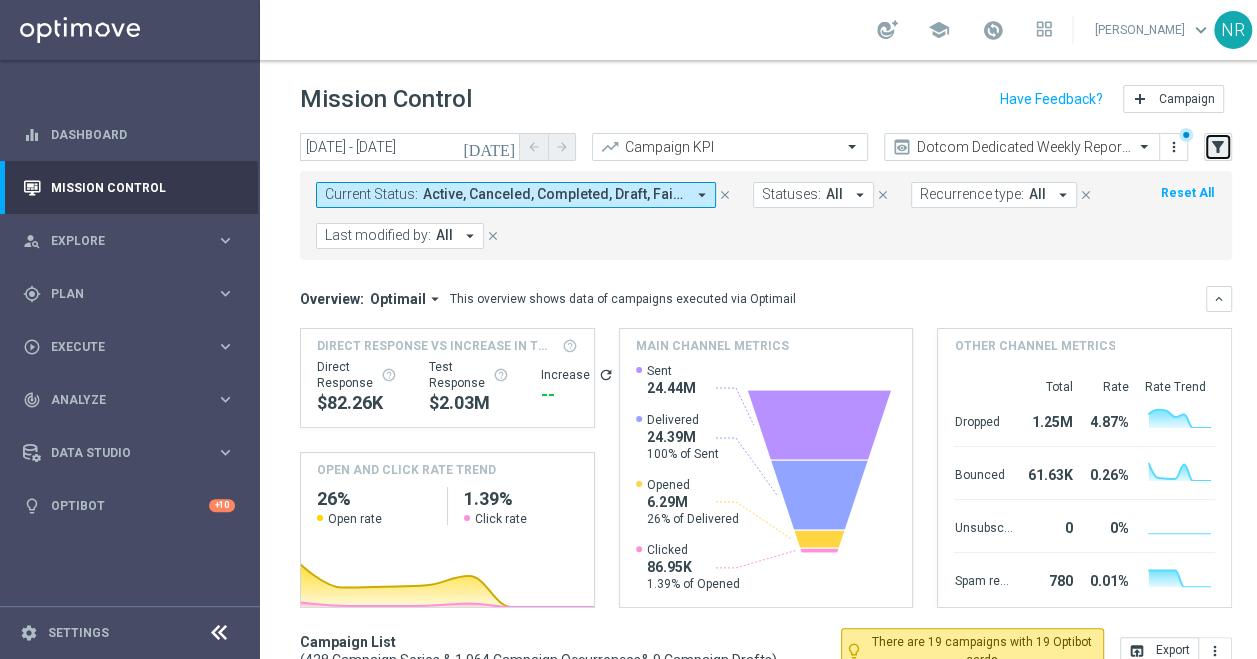 click on "filter_alt" at bounding box center [1218, 147] 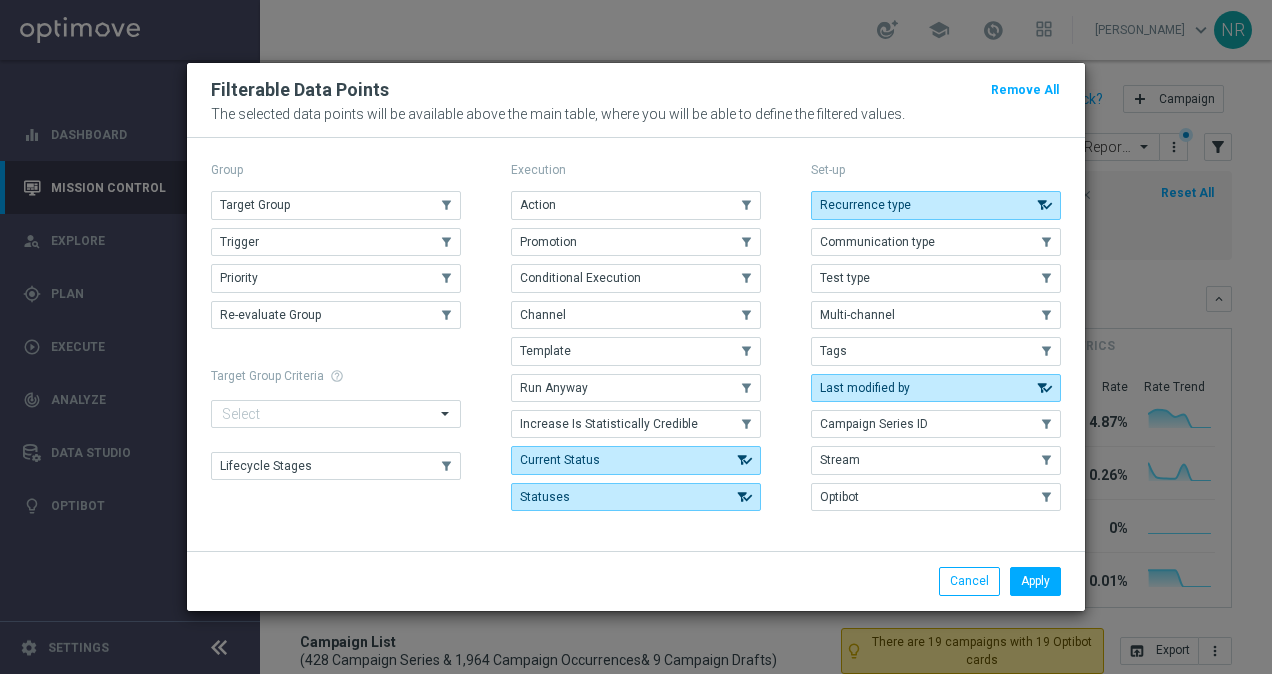 click on "Group
Target Group
.cls-1{fill:none;}
.cls-1{fill:none;}
Trigger
.cls-1{fill:none;}
.cls-1{fill:none;}
Priority
.cls-1{fill:none;}
.cls-1{fill:none;}
Re-evaluate Group
.cls-1{fill:none;}
.cls-1{fill:none;}
Target Group Criteria
help_outline
Select" at bounding box center (336, 338) 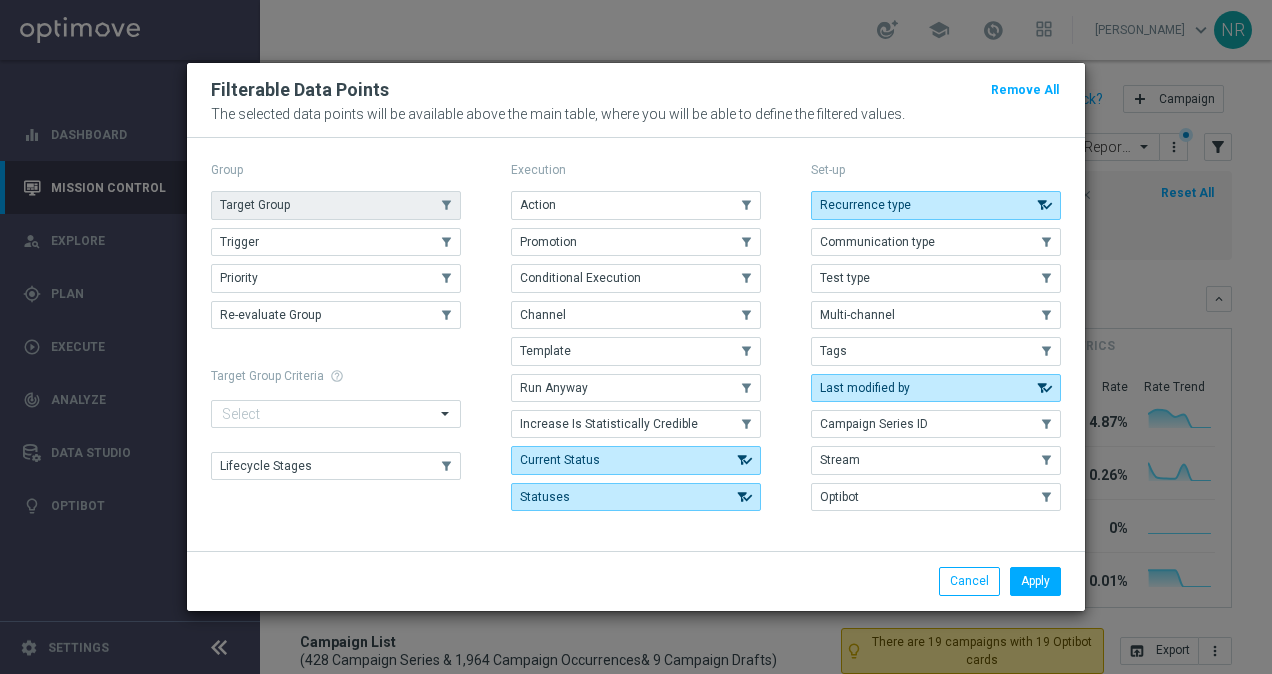 click on "Target Group" at bounding box center (336, 205) 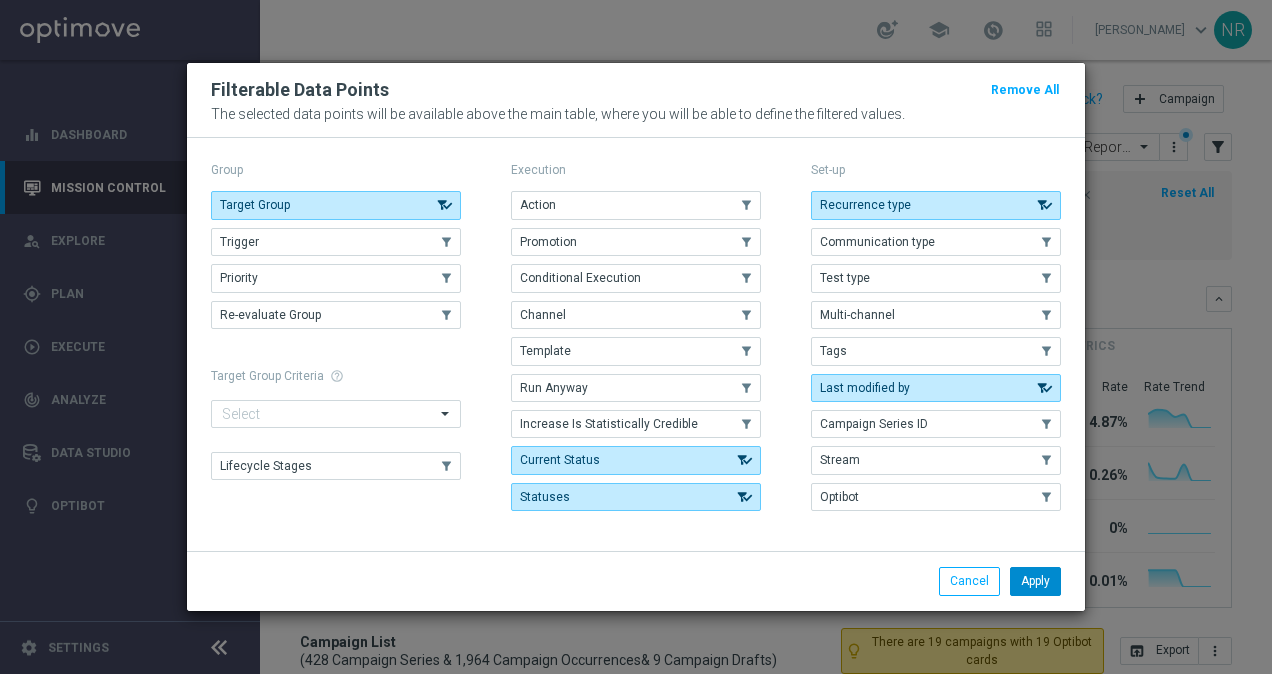 click on "Apply" at bounding box center [1035, 581] 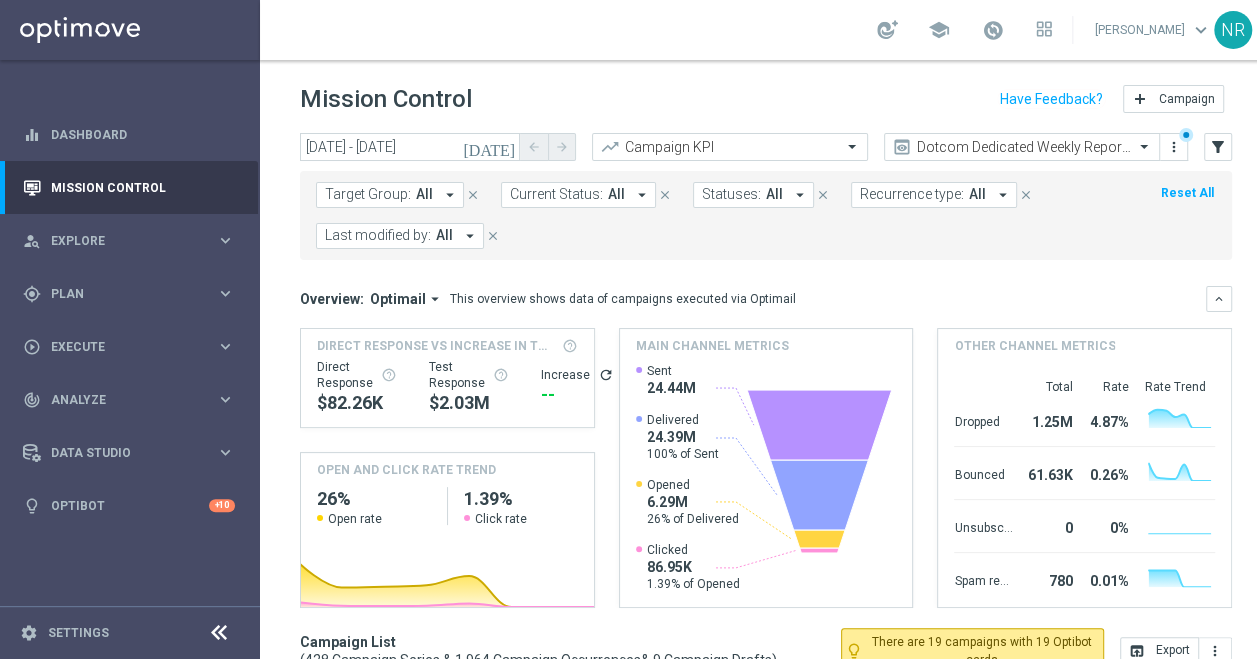 click on "Target Group:" at bounding box center (368, 194) 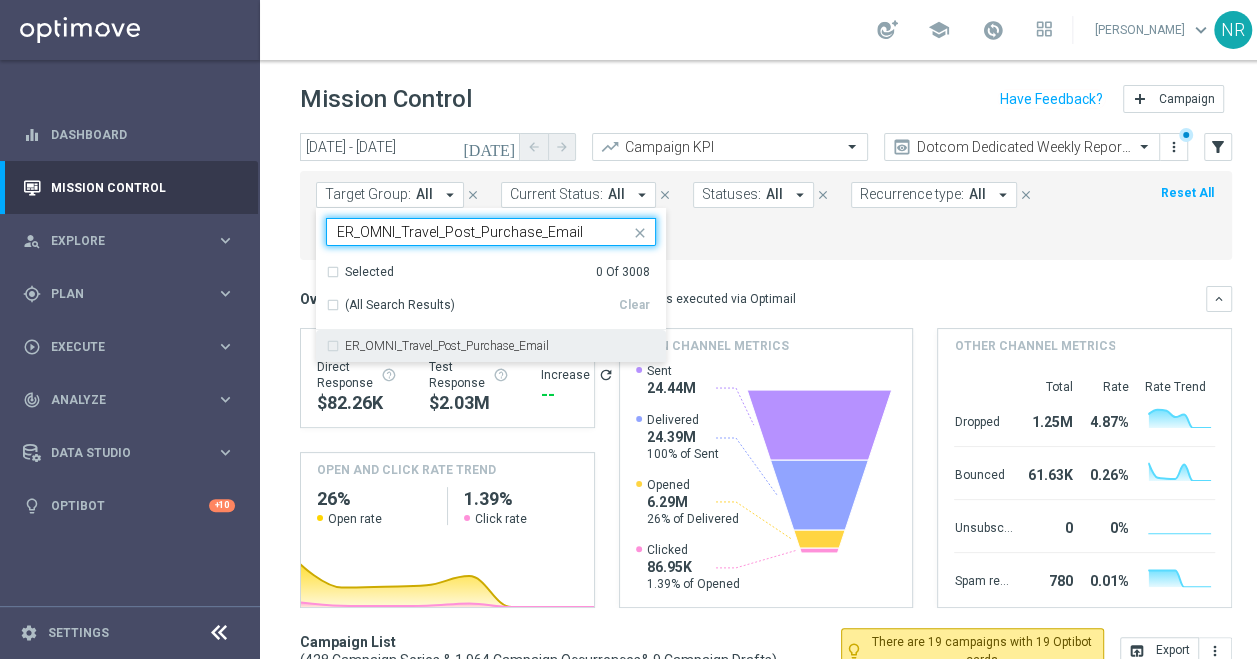 click on "ER_OMNI_Travel_Post_Purchase_Email" at bounding box center [447, 346] 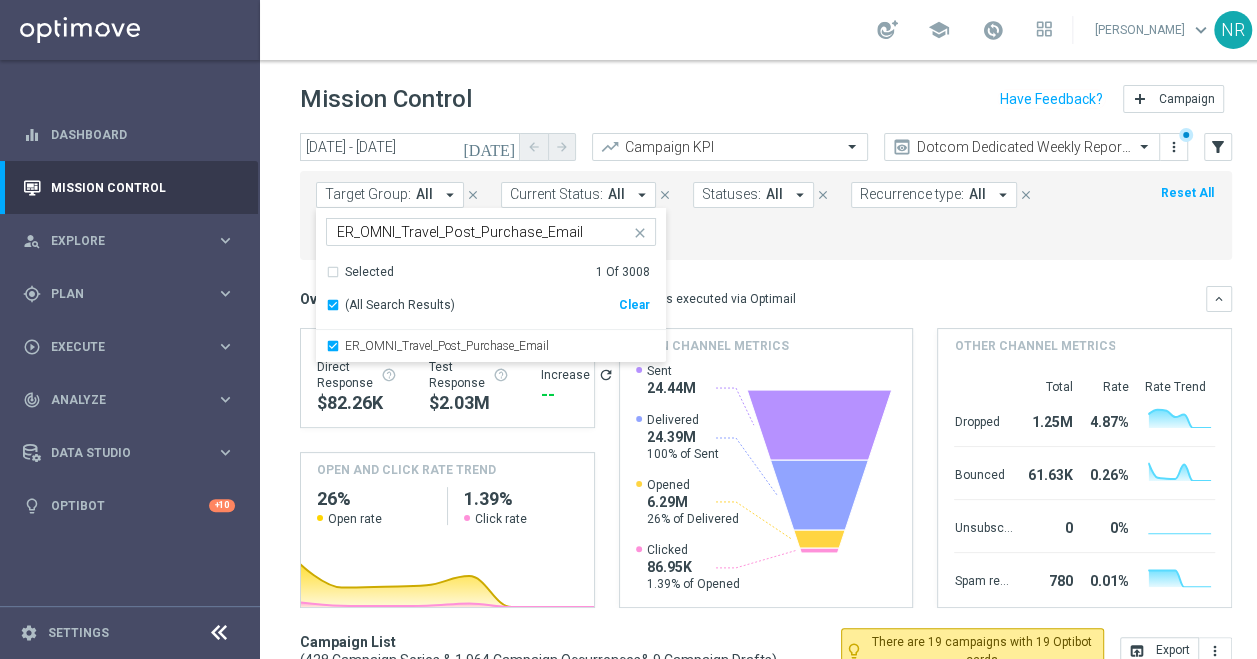 click on "Overview:
Optimail
arrow_drop_down
This overview shows data of campaigns executed via Optimail
keyboard_arrow_down
Direct Response VS Increase In Total Mid Shipment Dotcom Transaction Amount
Direct Response
$82.26K
Test Response
refresh" 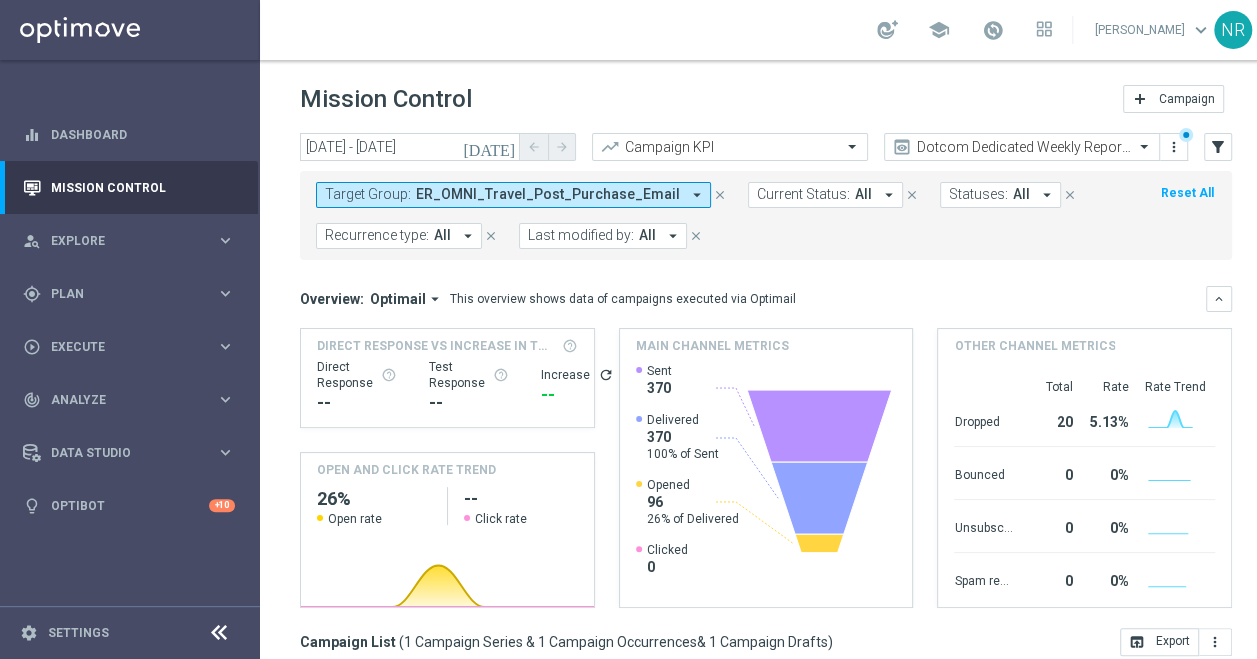 scroll, scrollTop: 364, scrollLeft: 0, axis: vertical 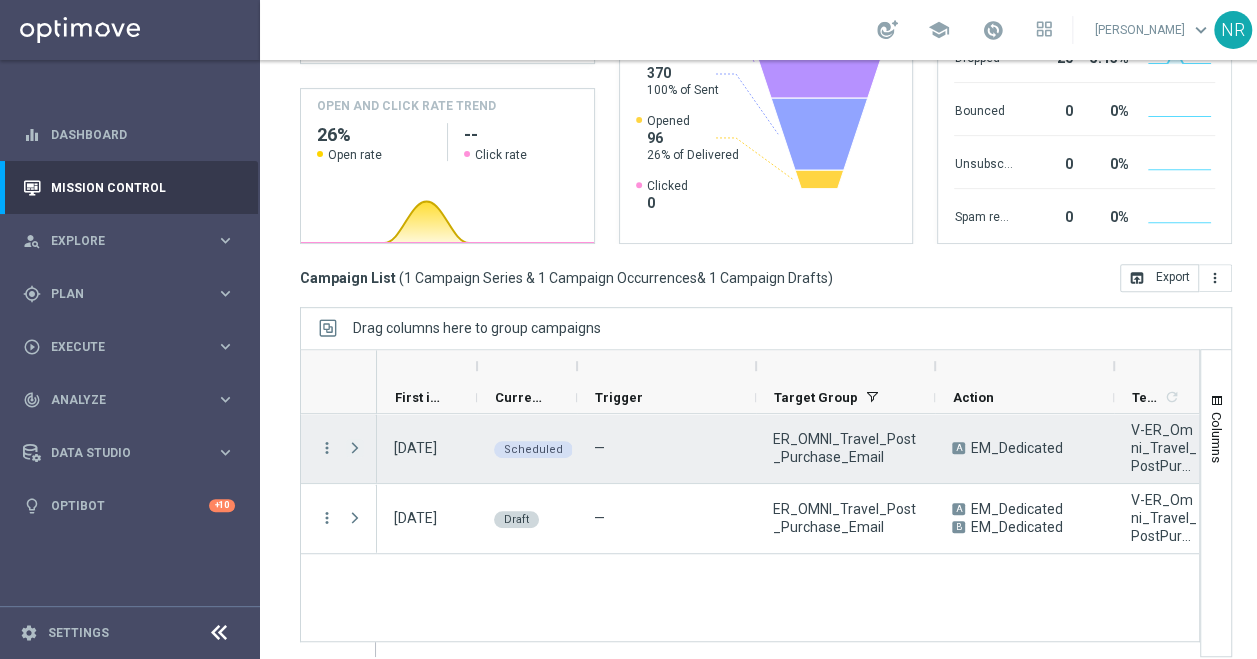 click at bounding box center [355, 448] 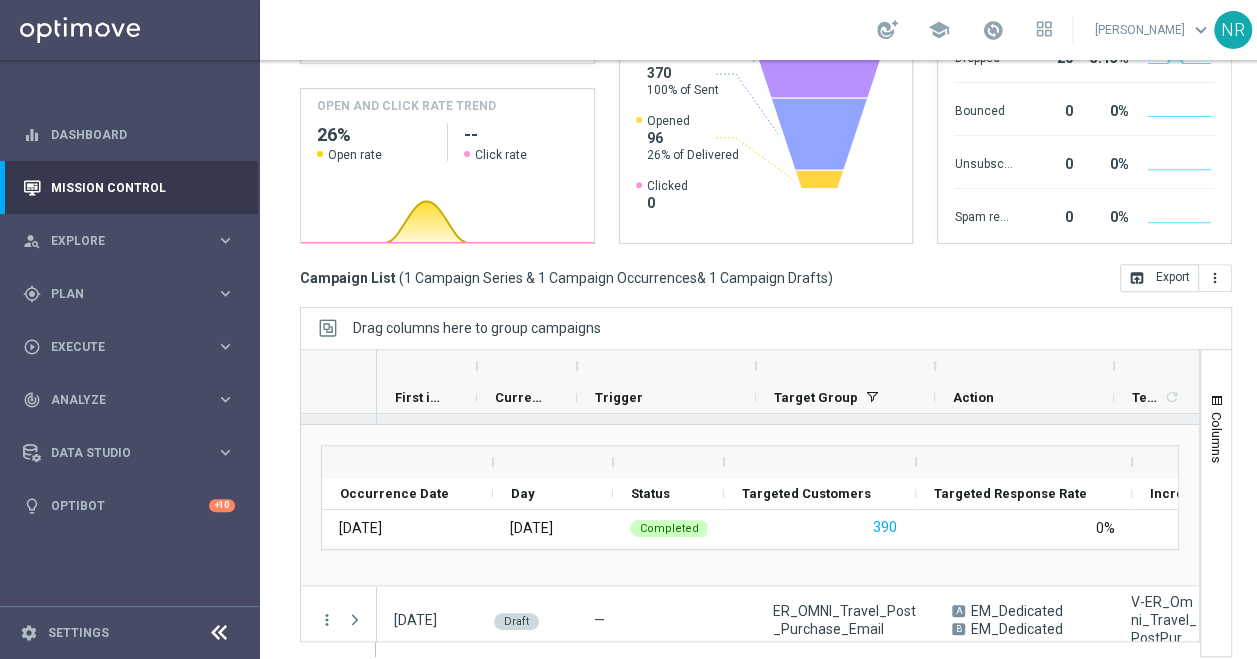 scroll, scrollTop: 73, scrollLeft: 0, axis: vertical 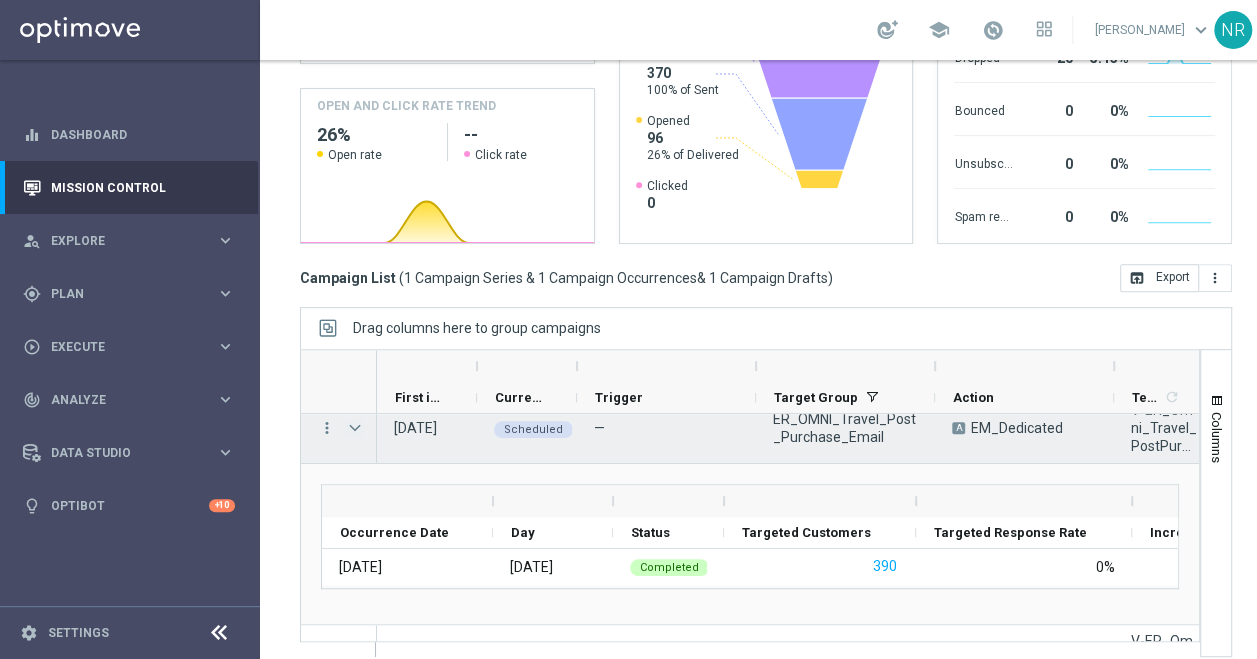 click at bounding box center (357, 428) 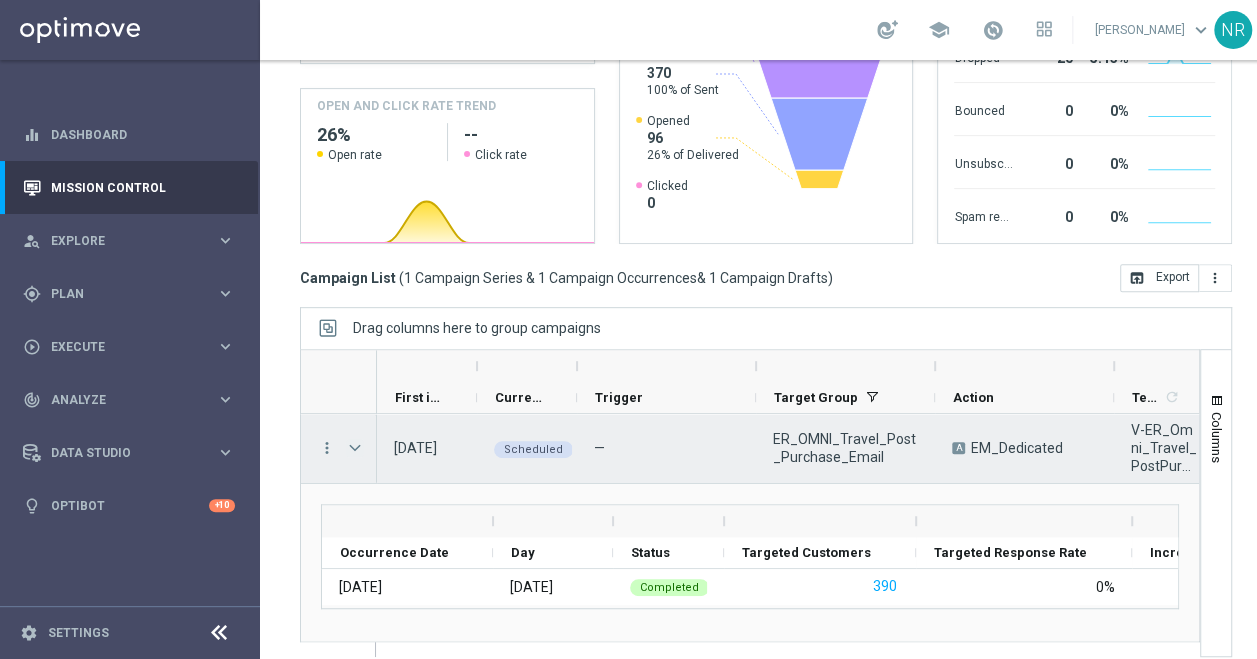click at bounding box center (355, 448) 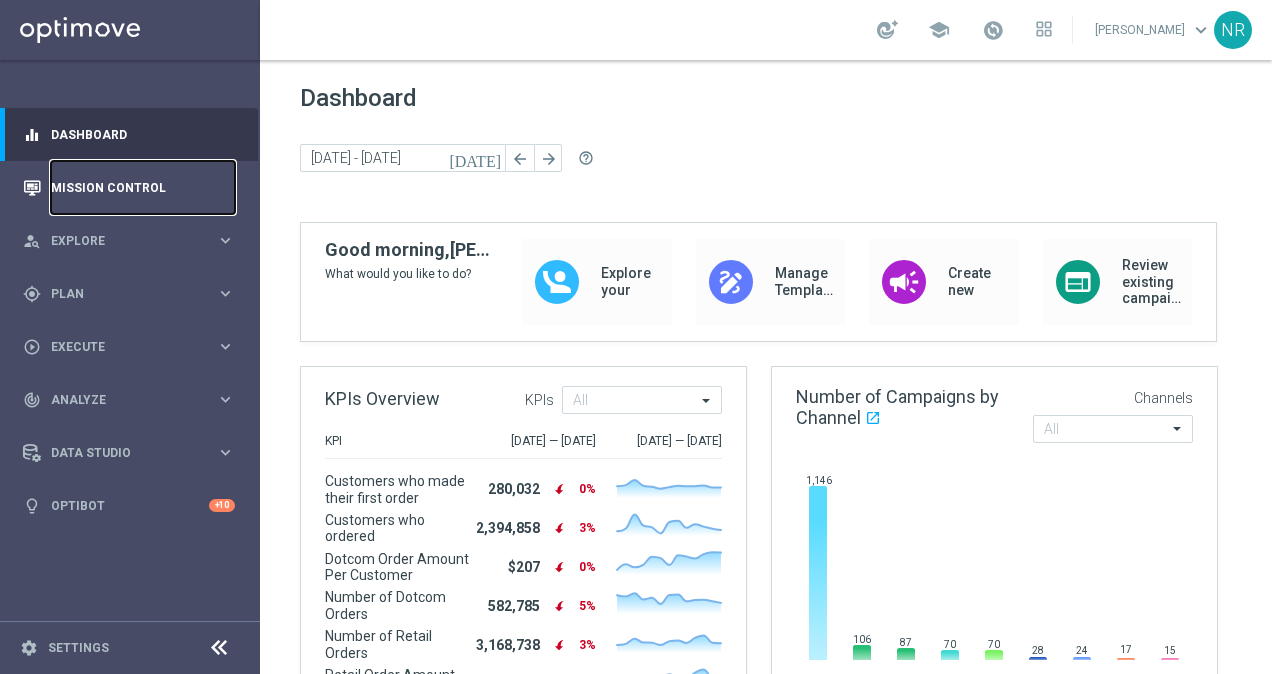 click on "Mission Control" at bounding box center [143, 187] 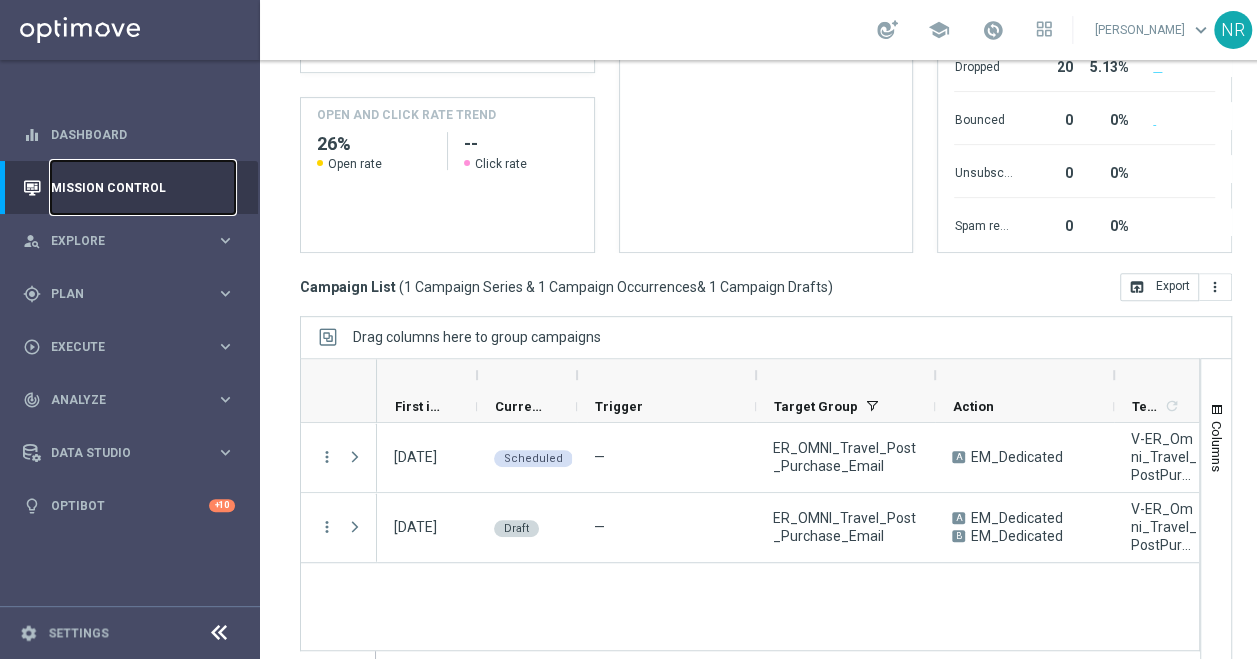 scroll, scrollTop: 364, scrollLeft: 0, axis: vertical 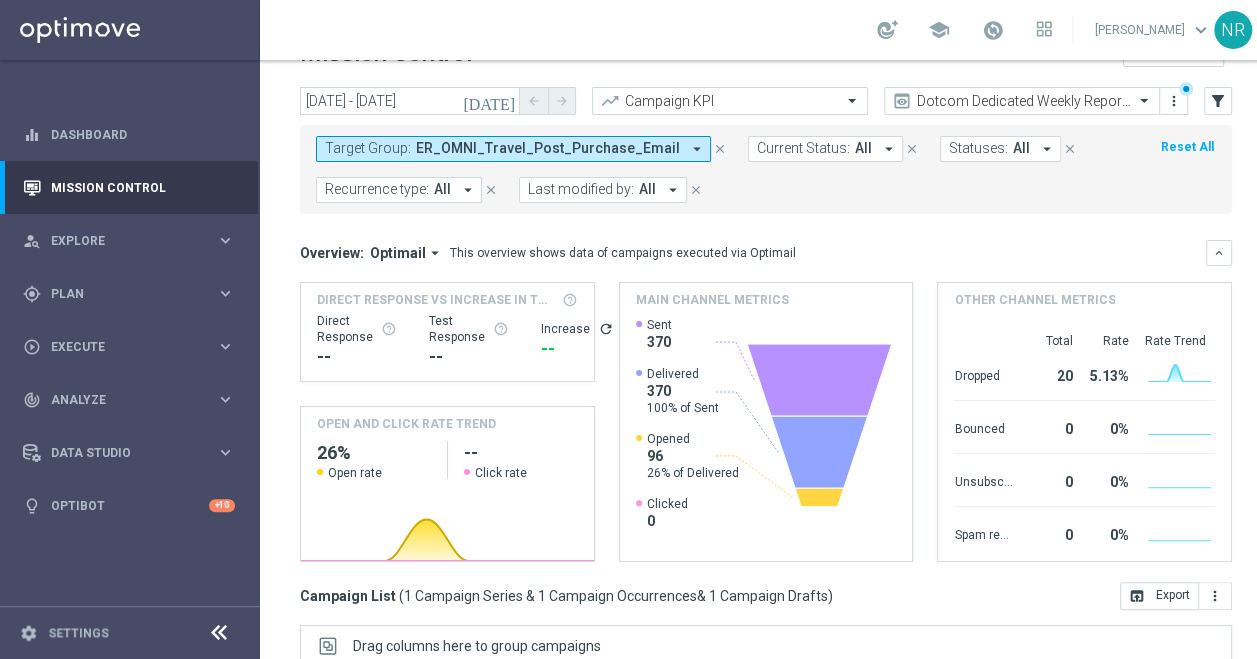 click on "ER_OMNI_Travel_Post_Purchase_Email" at bounding box center (548, 148) 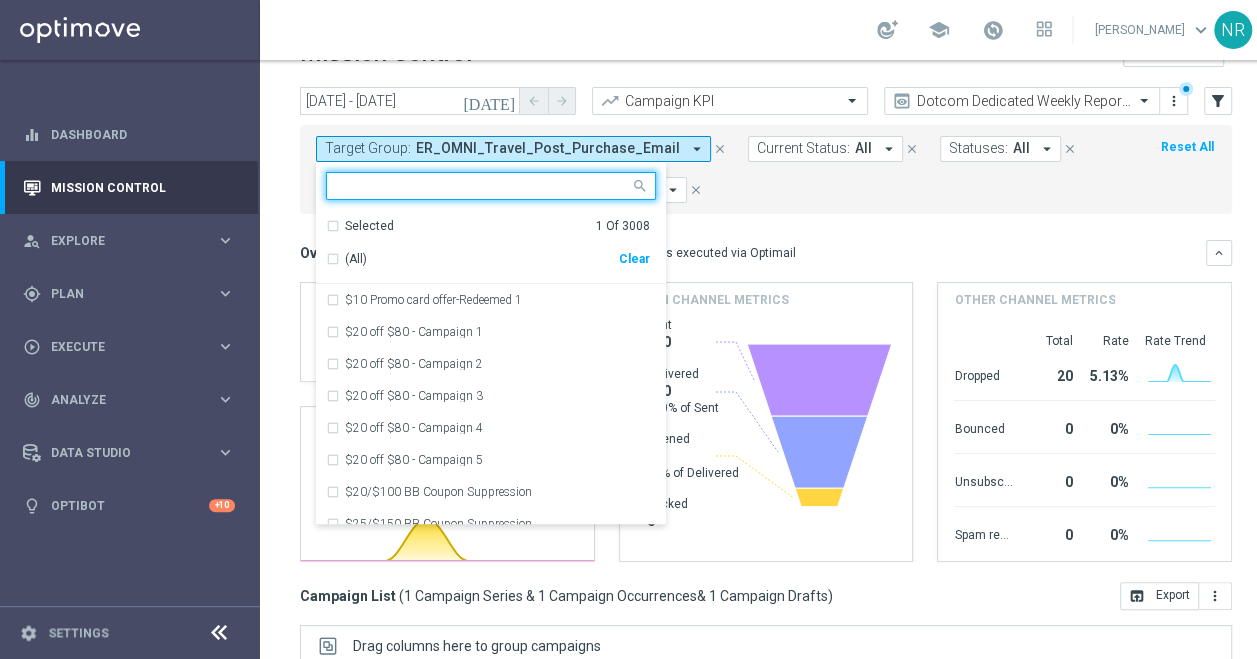click at bounding box center [483, 186] 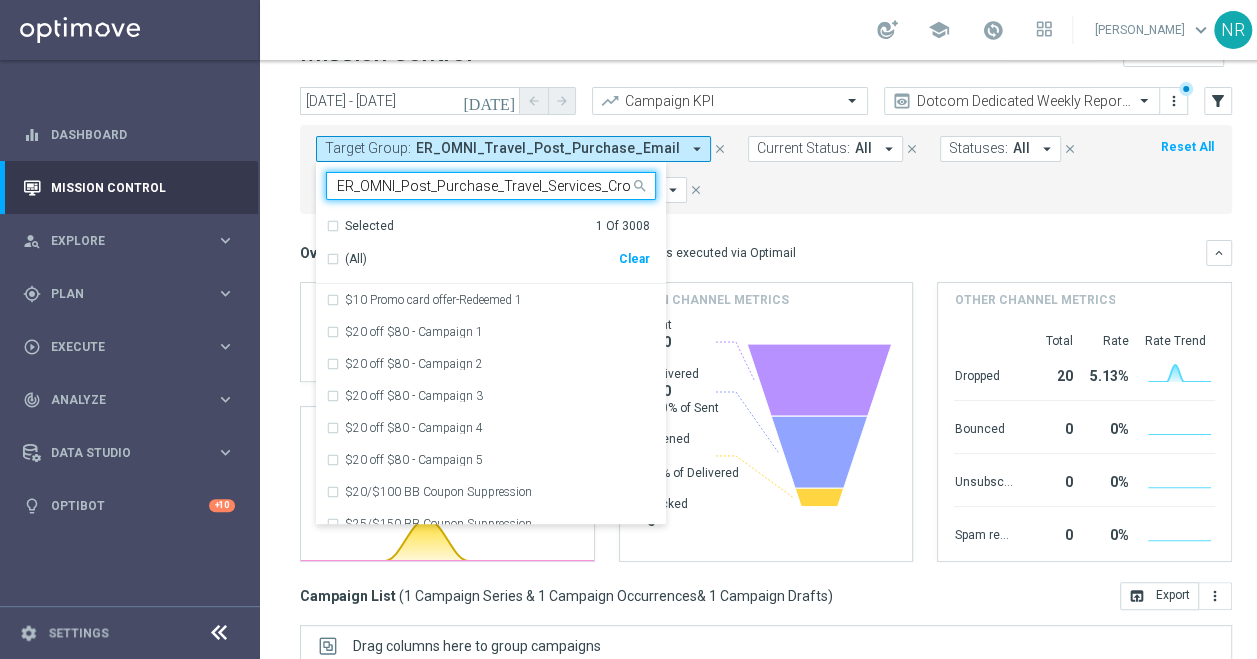 scroll, scrollTop: 0, scrollLeft: 32, axis: horizontal 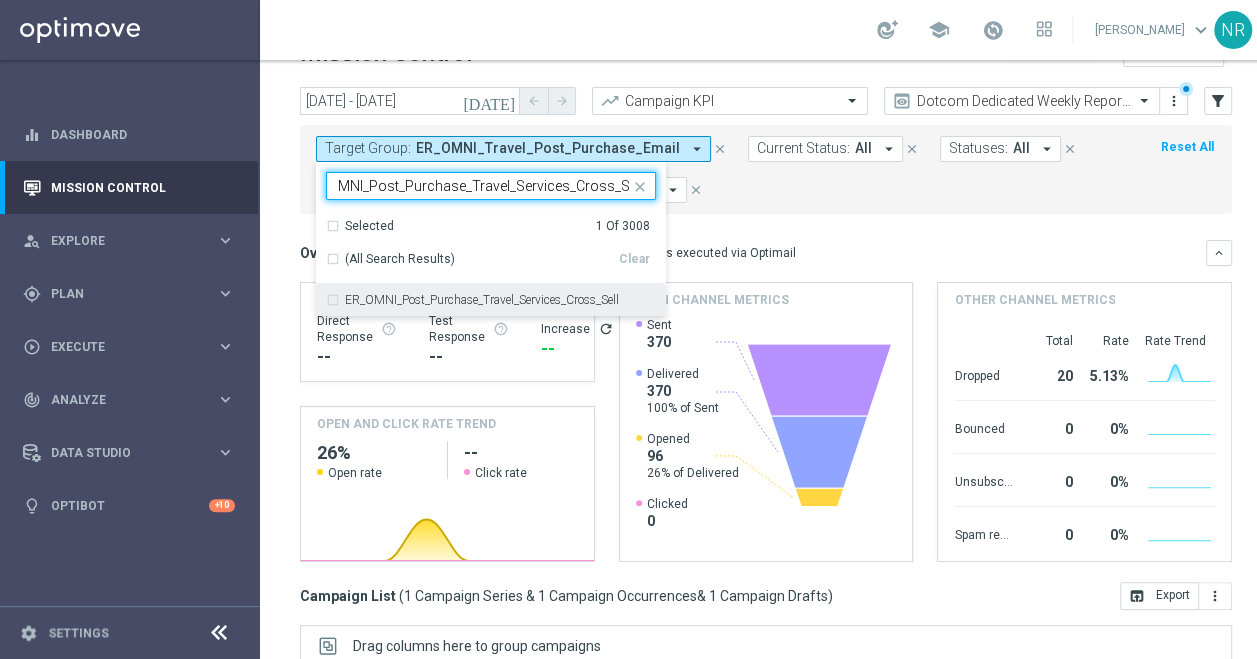 click on "ER_OMNI_Post_Purchase_Travel_Services_Cross_Sell" at bounding box center [482, 300] 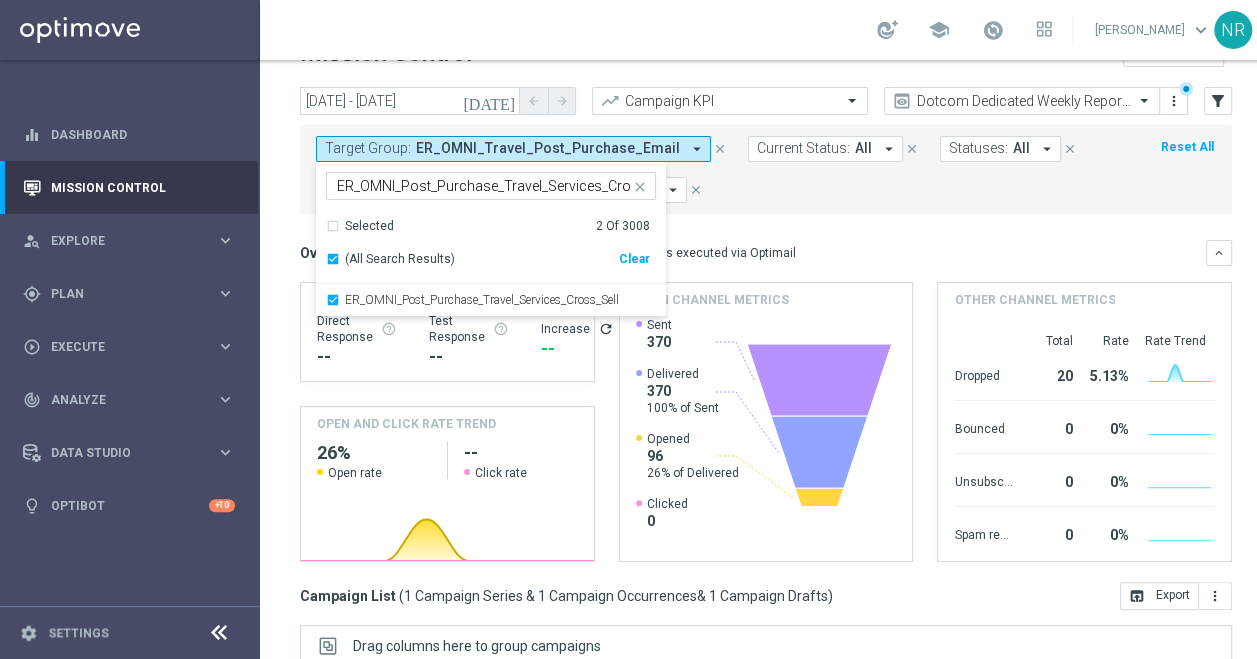 click on "Overview:
Optimail
arrow_drop_down
This overview shows data of campaigns executed via Optimail
keyboard_arrow_down
Direct Response VS Increase In Total Mid Shipment Dotcom Transaction Amount
Direct Response
--
Test Response" 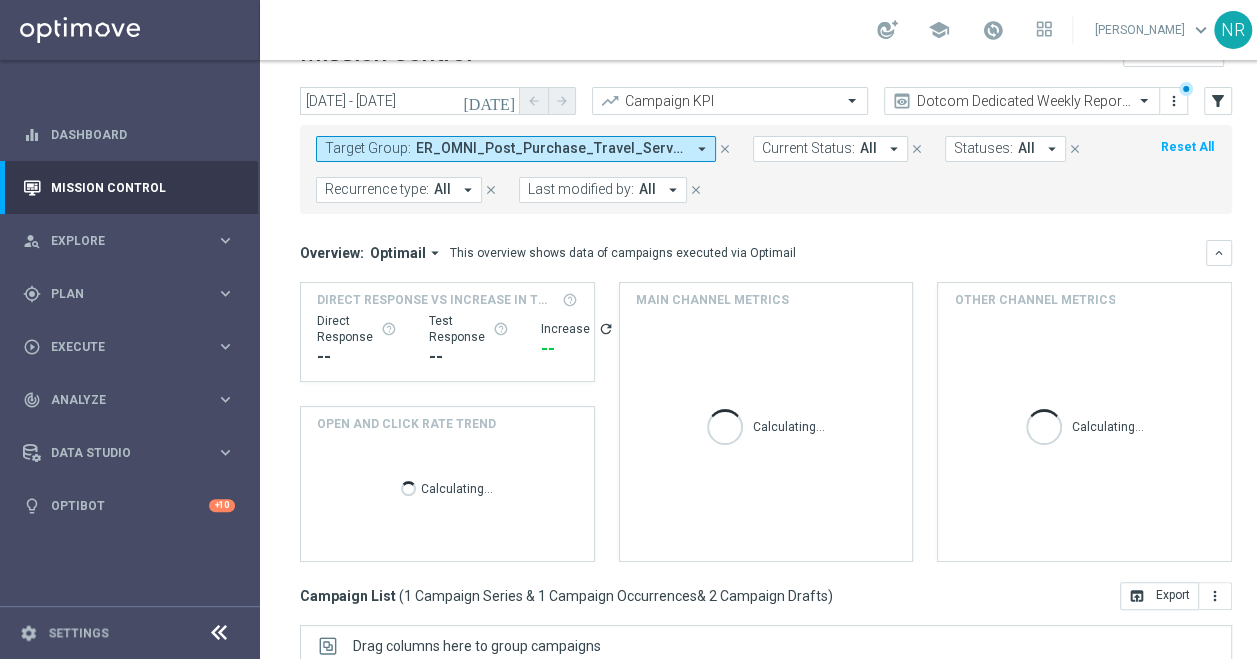 scroll, scrollTop: 364, scrollLeft: 0, axis: vertical 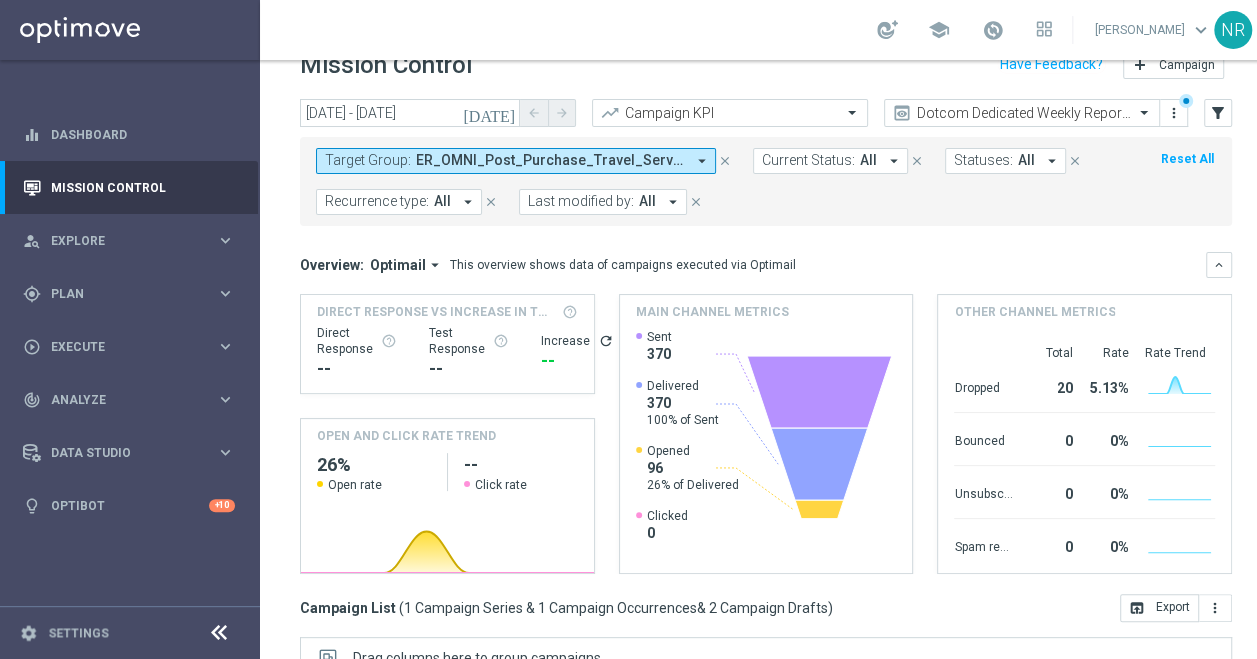 click on "close" 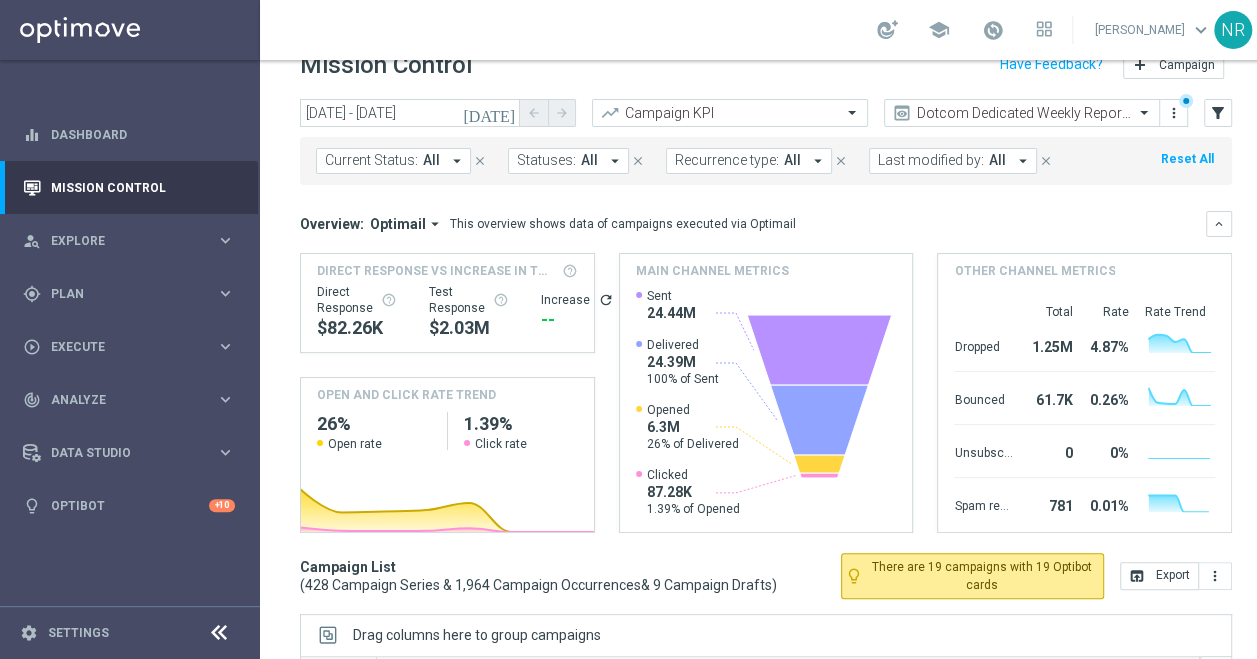 scroll, scrollTop: 342, scrollLeft: 0, axis: vertical 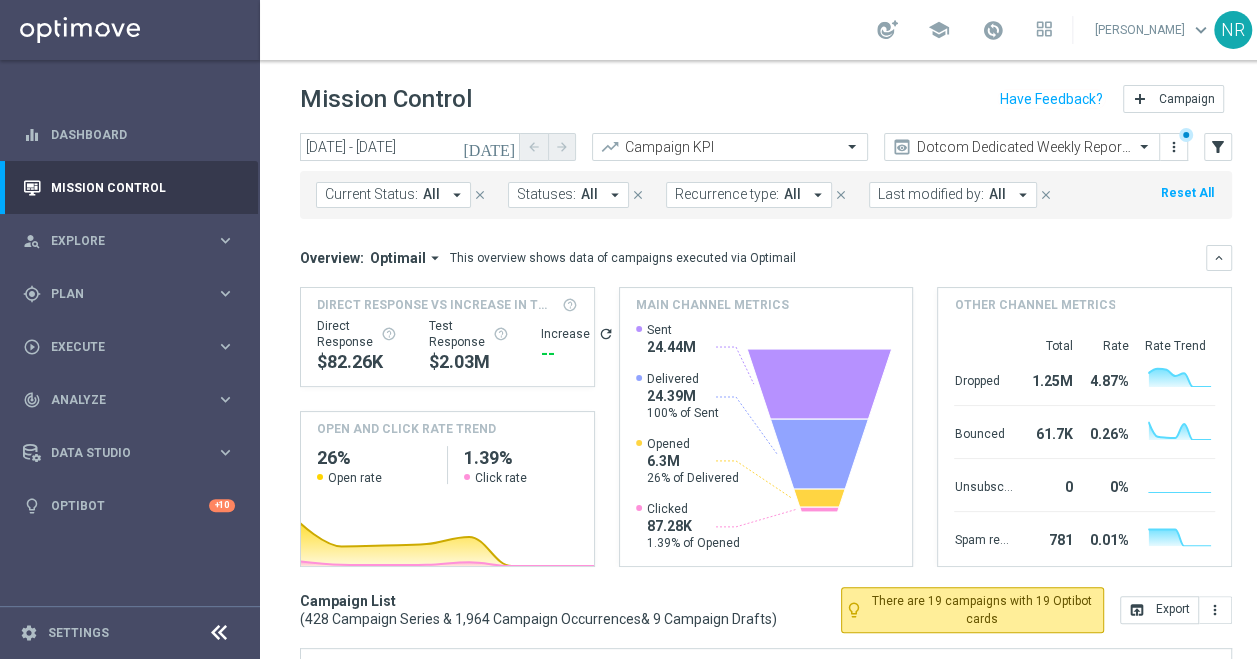 click on "[DATE]" 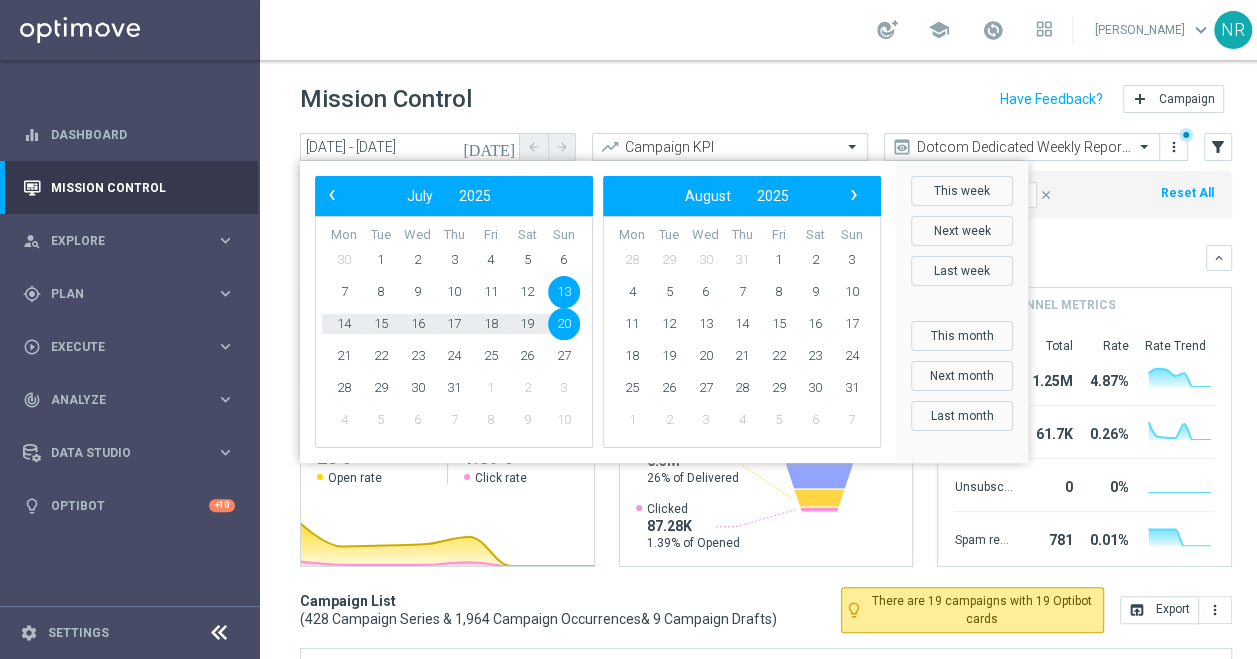 click on "Mission Control
add
Campaign" 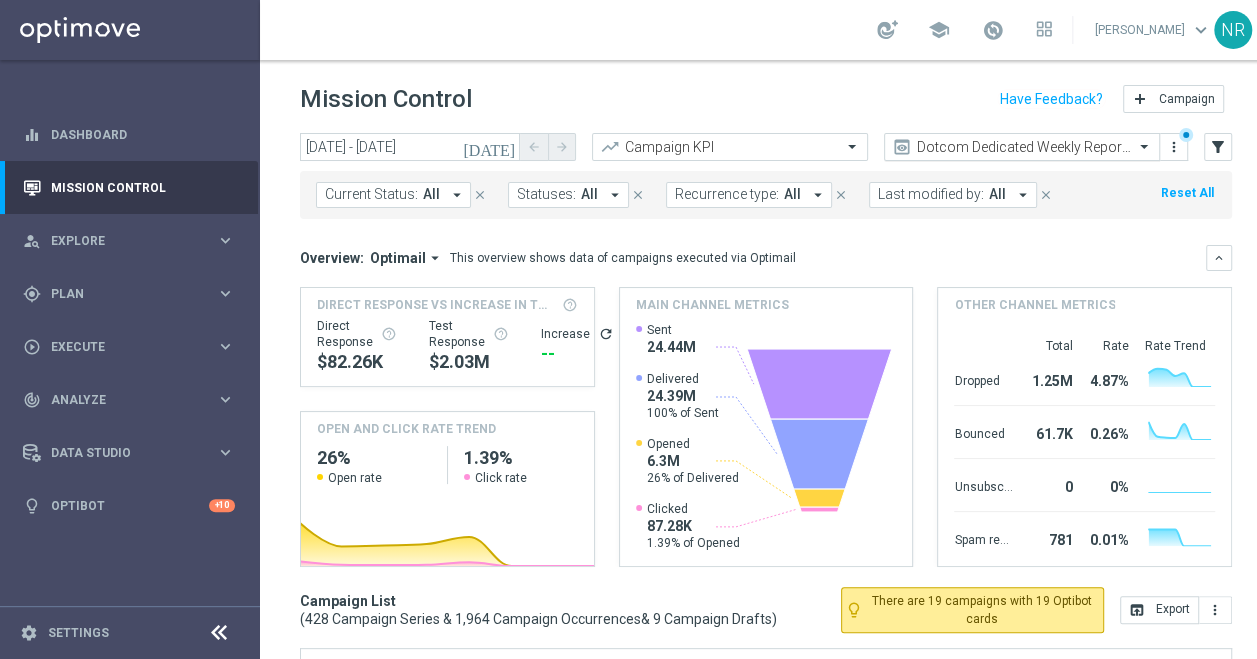 click 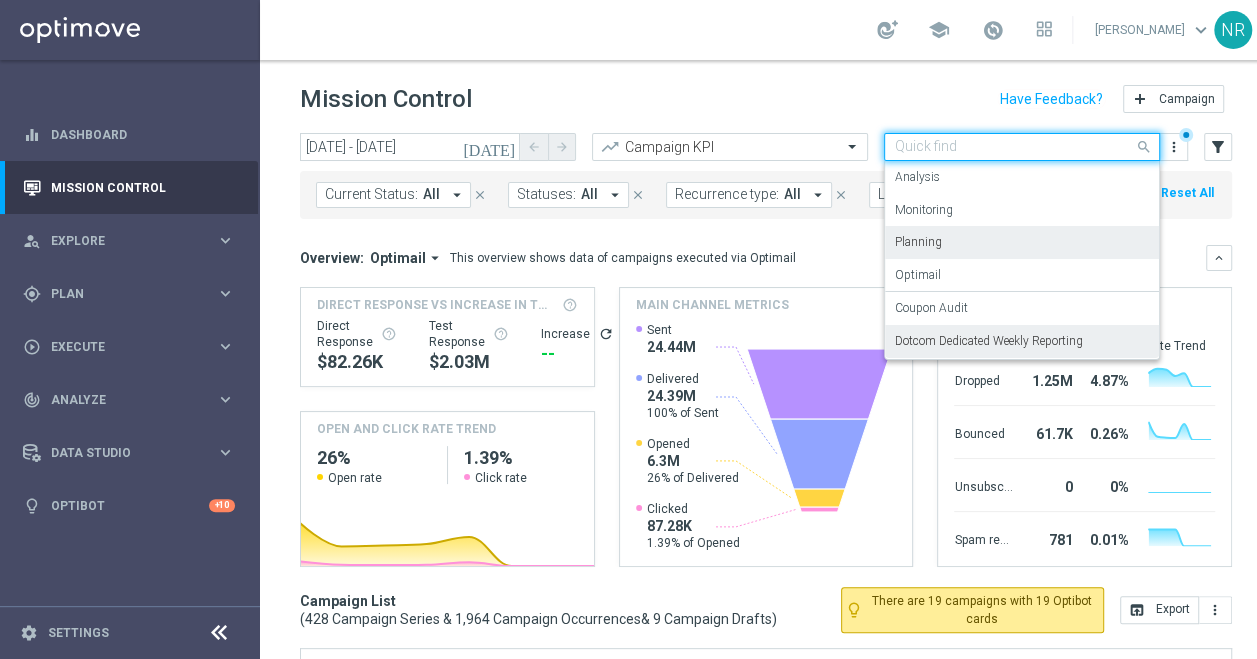 click on "Planning" at bounding box center (918, 242) 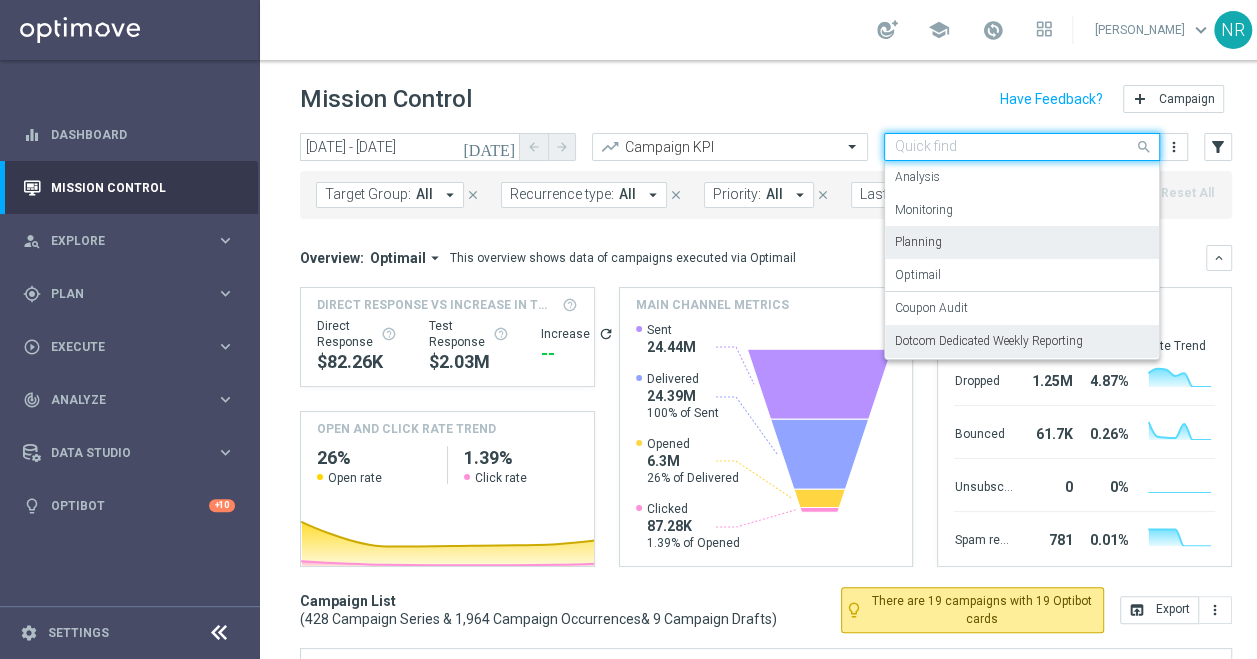click on "Dotcom Dedicated Weekly Reporting" at bounding box center (989, 341) 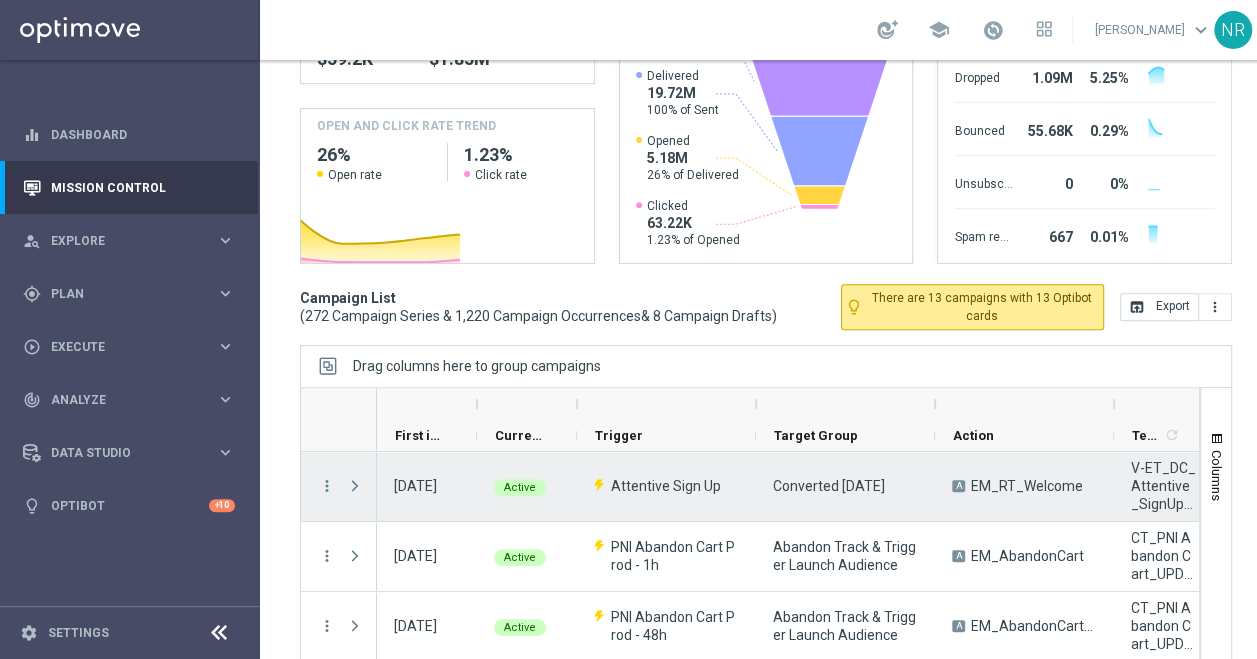 scroll, scrollTop: 382, scrollLeft: 0, axis: vertical 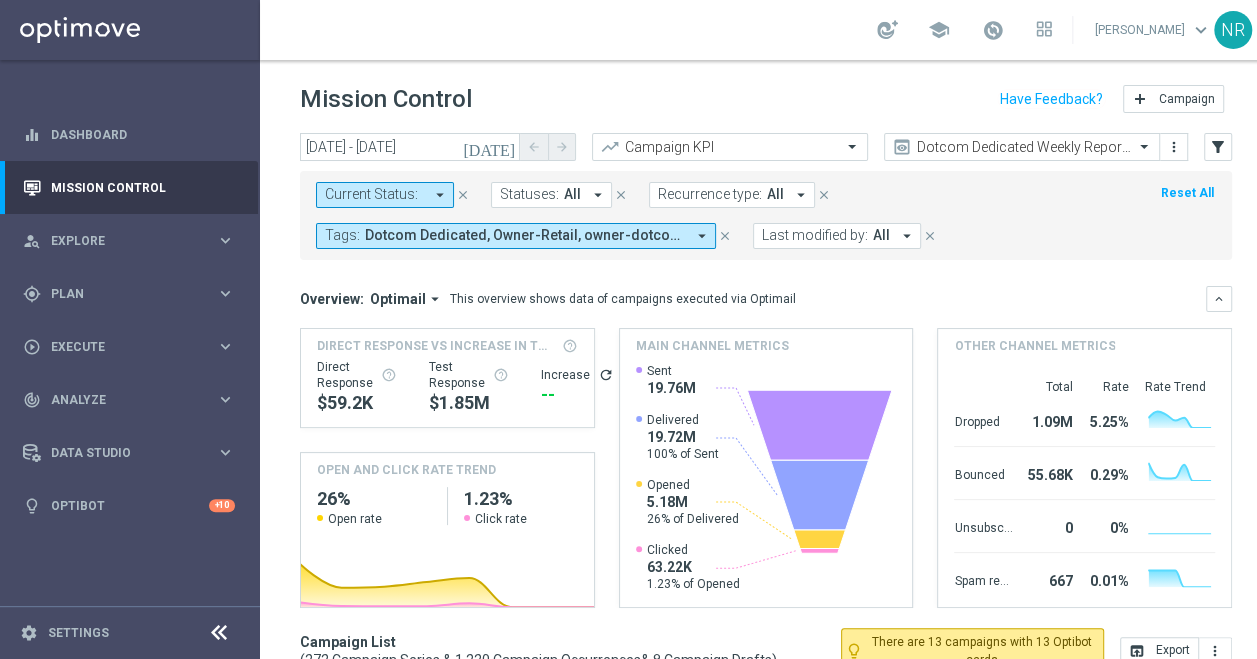 click on "[DATE]" 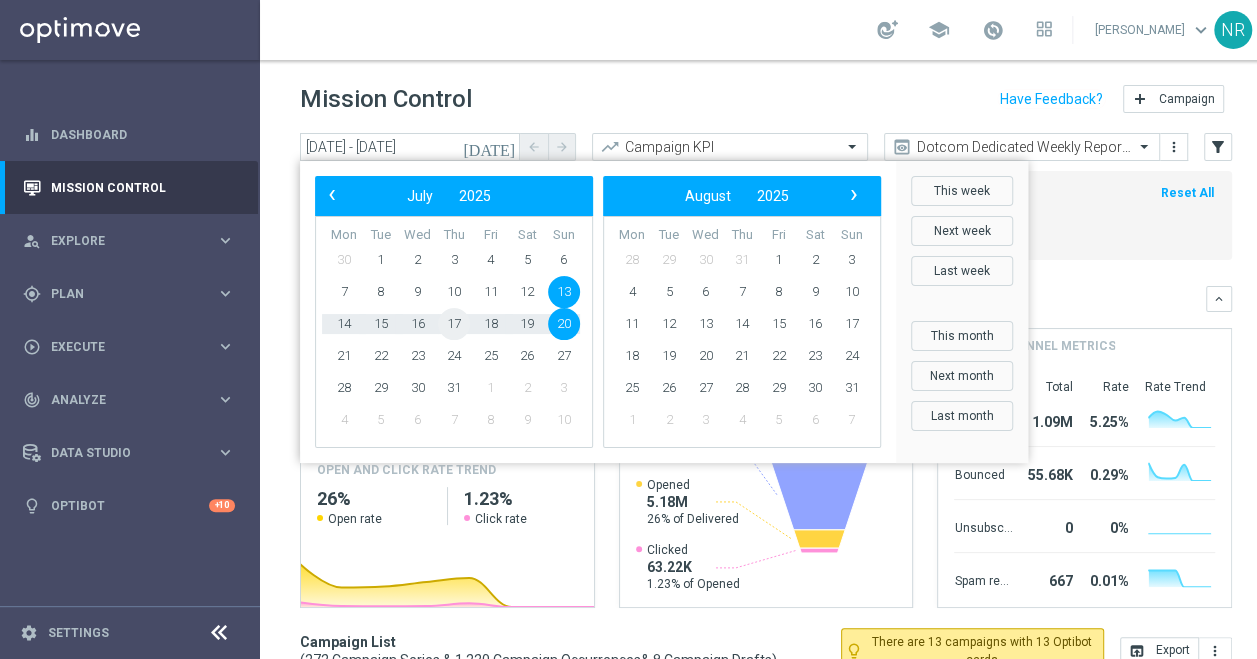 click on "17" 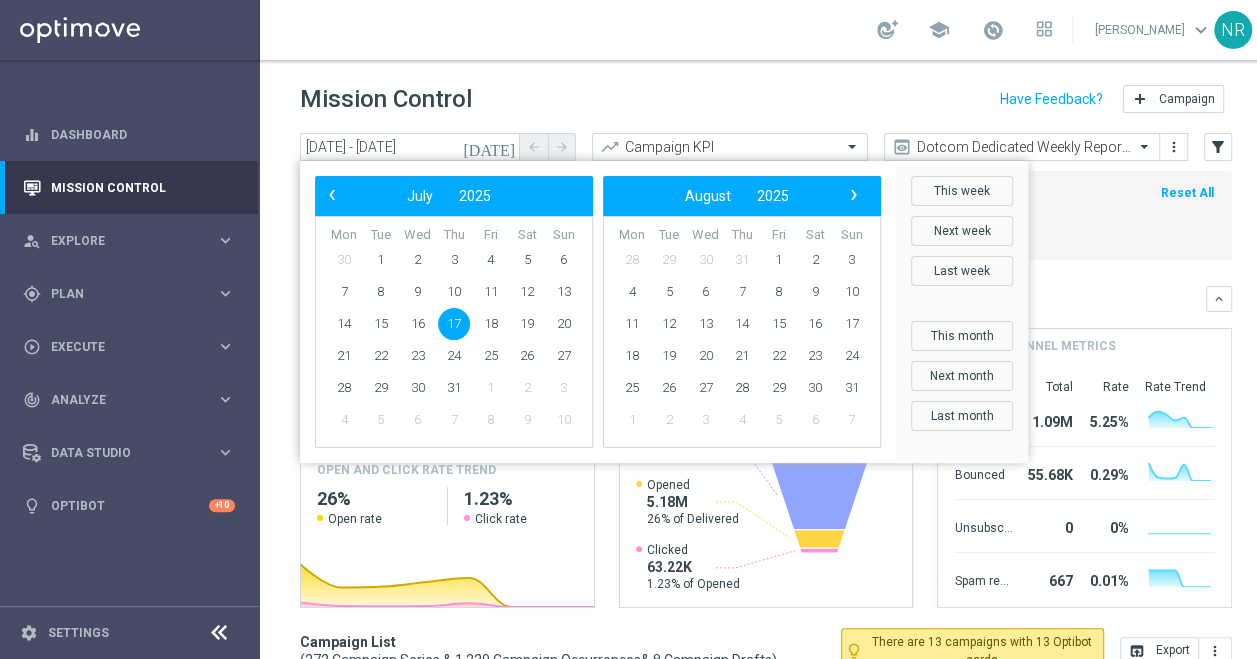 click on "17" 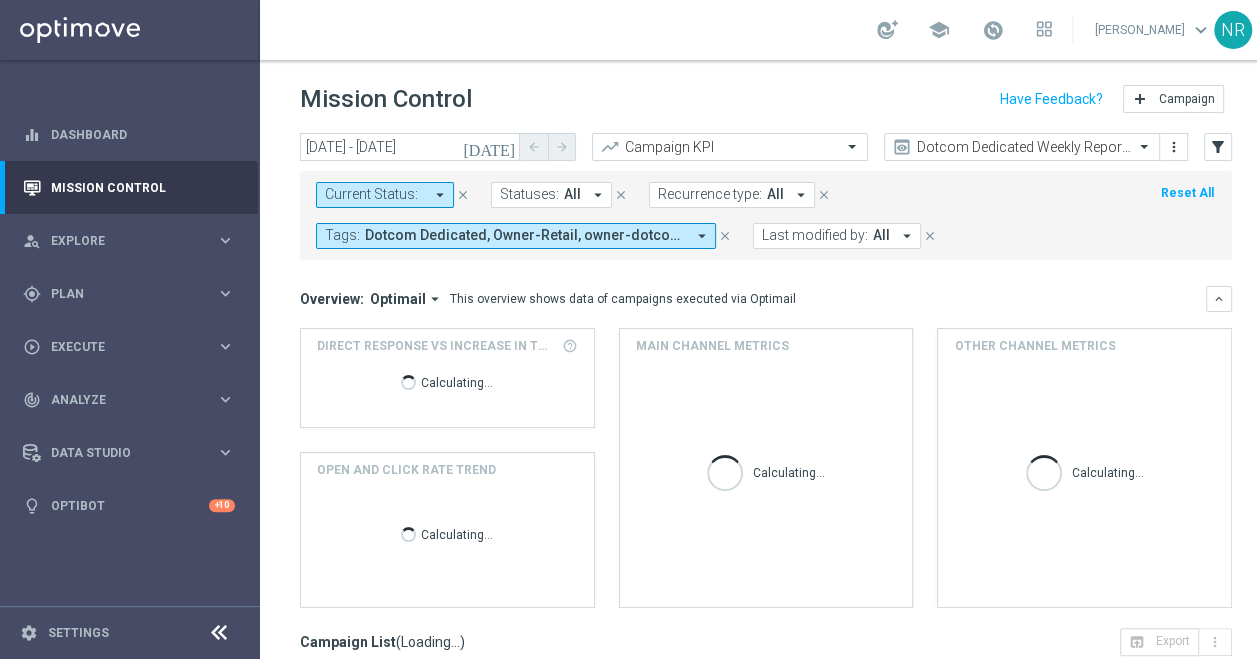type on "[DATE] - [DATE]" 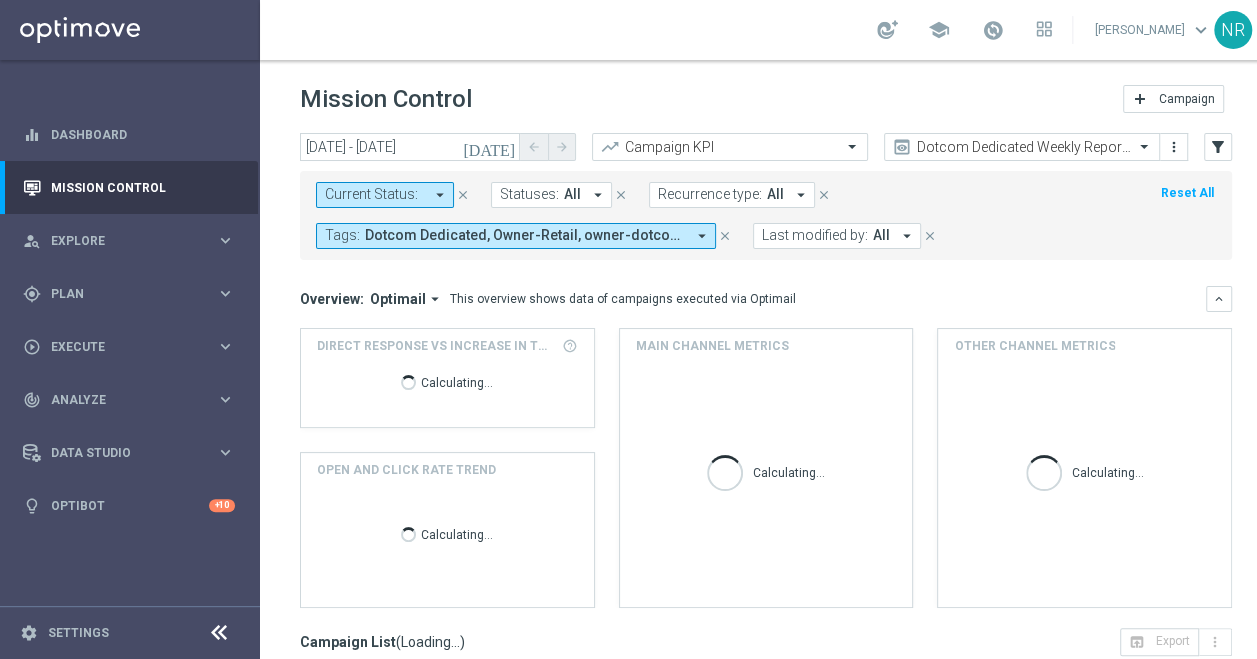 scroll, scrollTop: 364, scrollLeft: 0, axis: vertical 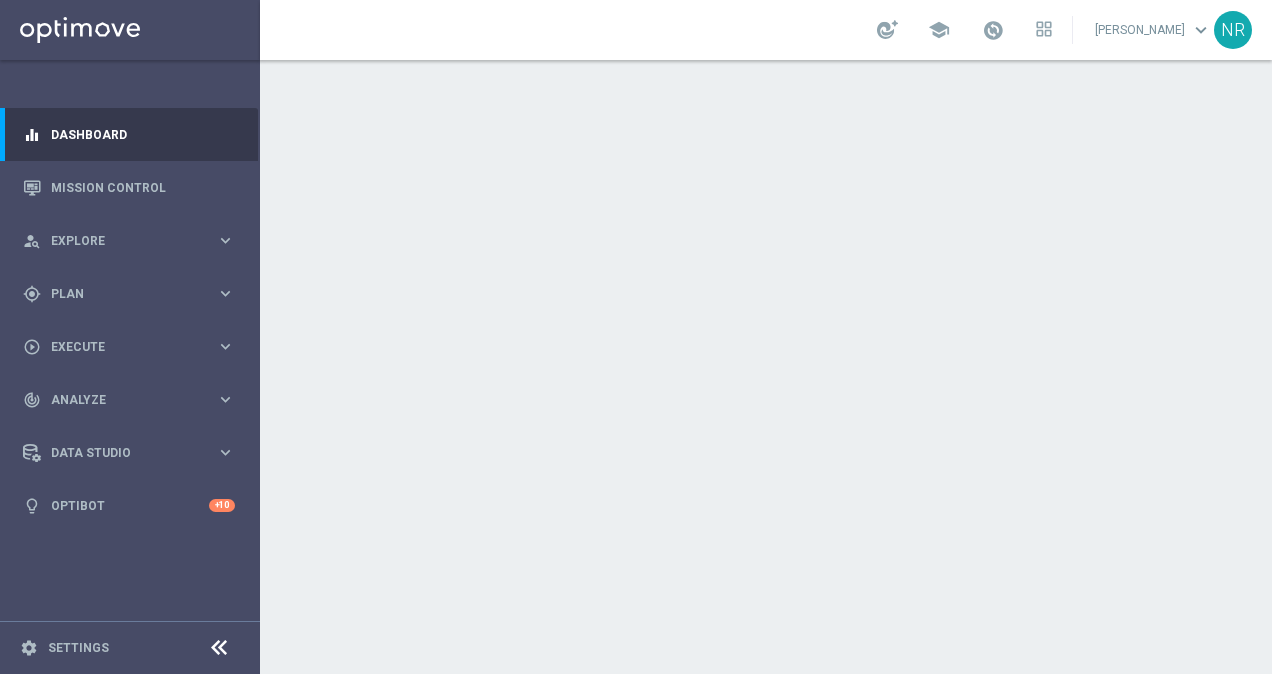 click on "[PERSON_NAME]  keyboard_arrow_down" at bounding box center [1153, 30] 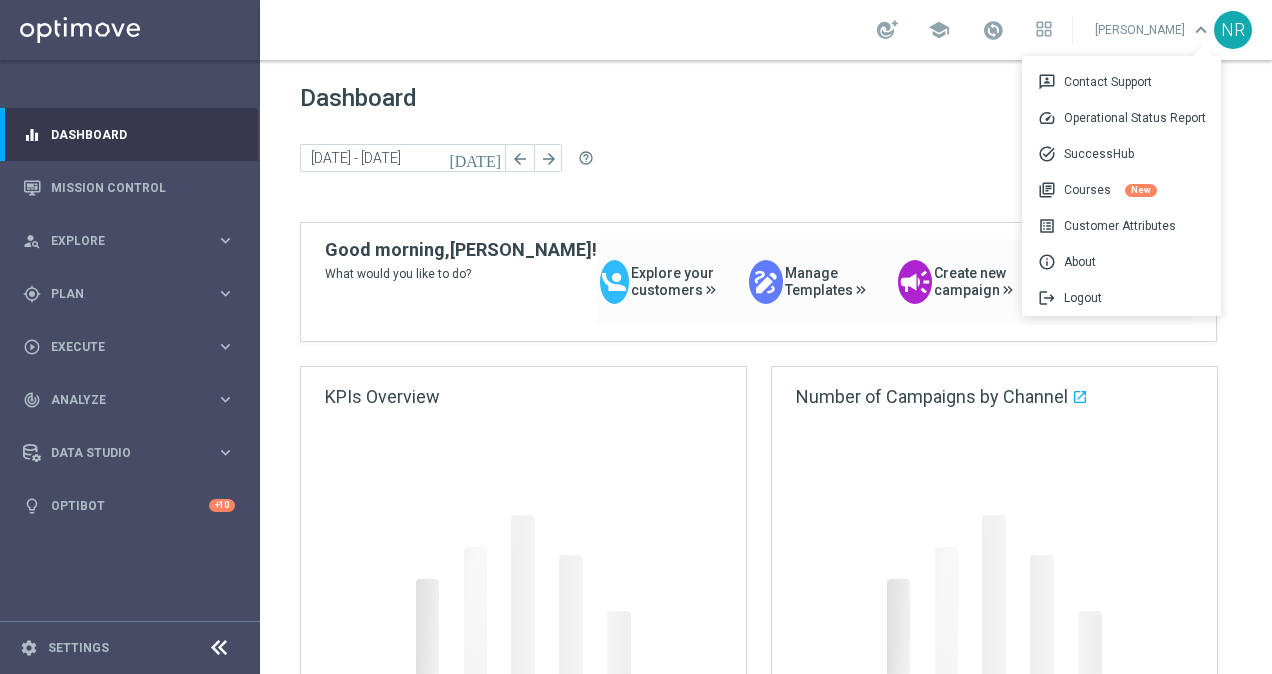 click on "[PERSON_NAME]  keyboard_arrow_down
3p
Contact Support
speed
Operational Status Report
task_alt   SuccessHub
library_books
Courses
New
list_alt
Customer Attributes
info   About
logout   Logout" at bounding box center [1153, 30] 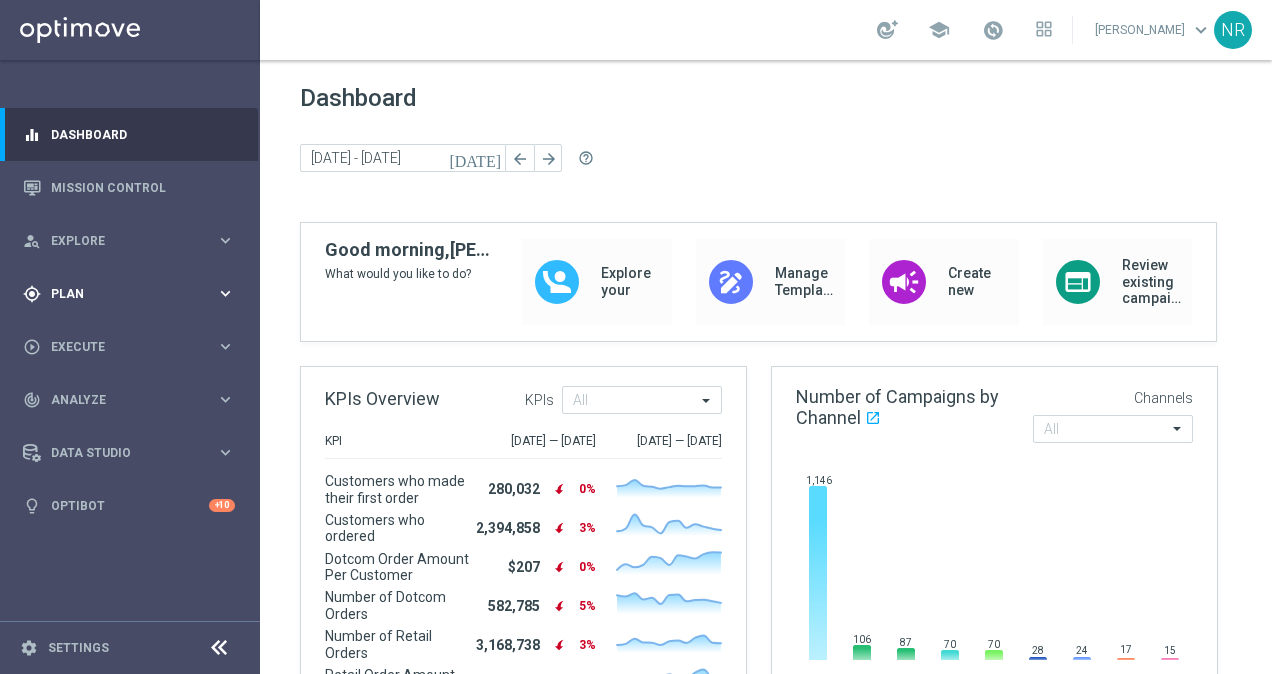 click on "gps_fixed
Plan
keyboard_arrow_right" at bounding box center (129, 293) 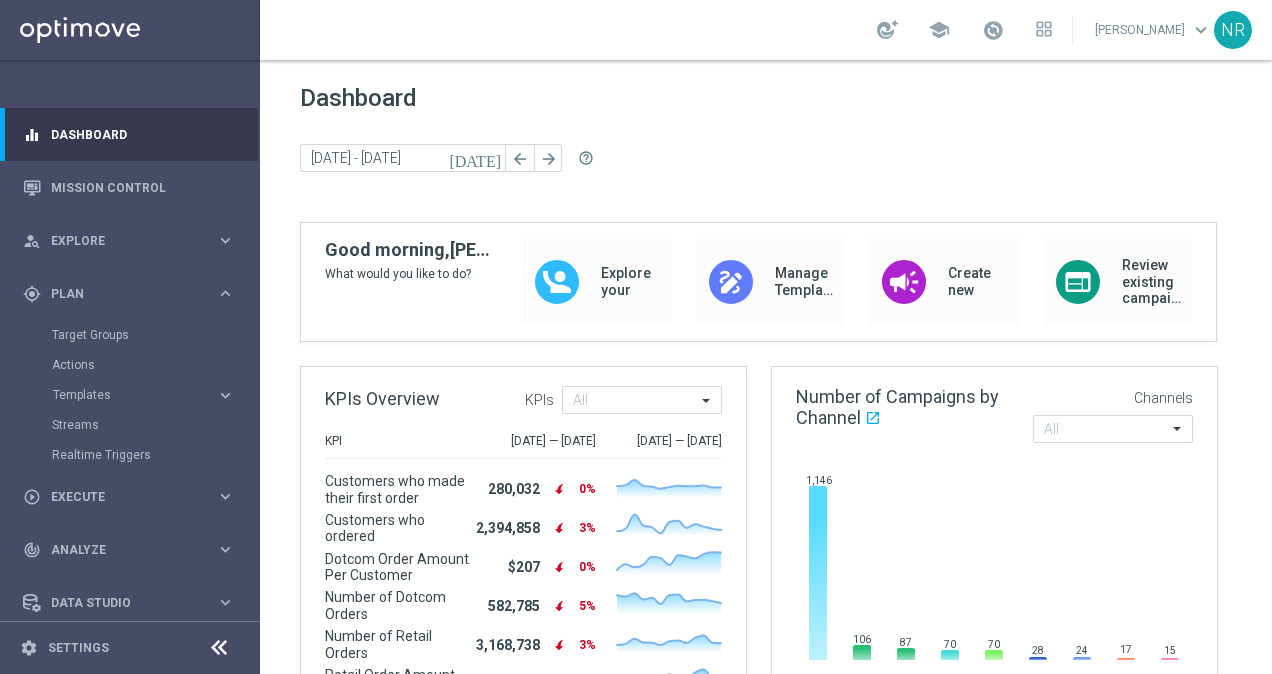 click on "Dashboard" 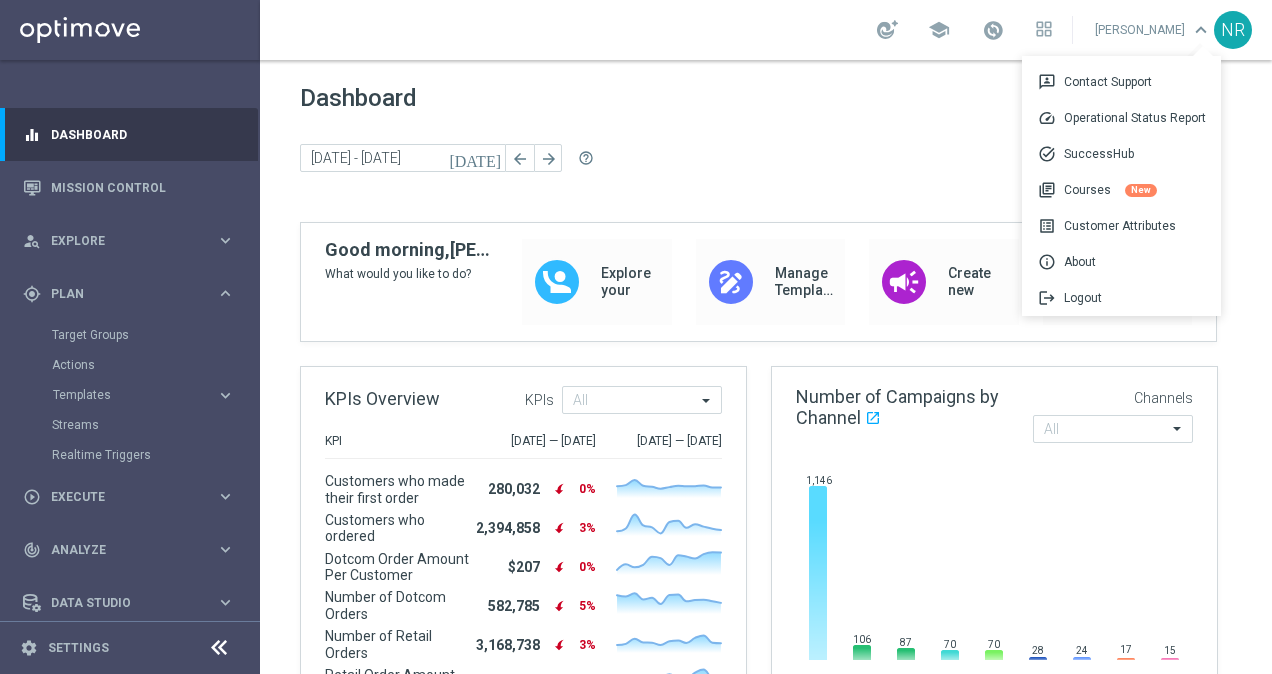 click on "[PERSON_NAME]  keyboard_arrow_down
3p
Contact Support
speed
Operational Status Report
task_alt   SuccessHub
library_books
Courses
New
list_alt
Customer Attributes
info   About
logout   Logout" at bounding box center [1153, 30] 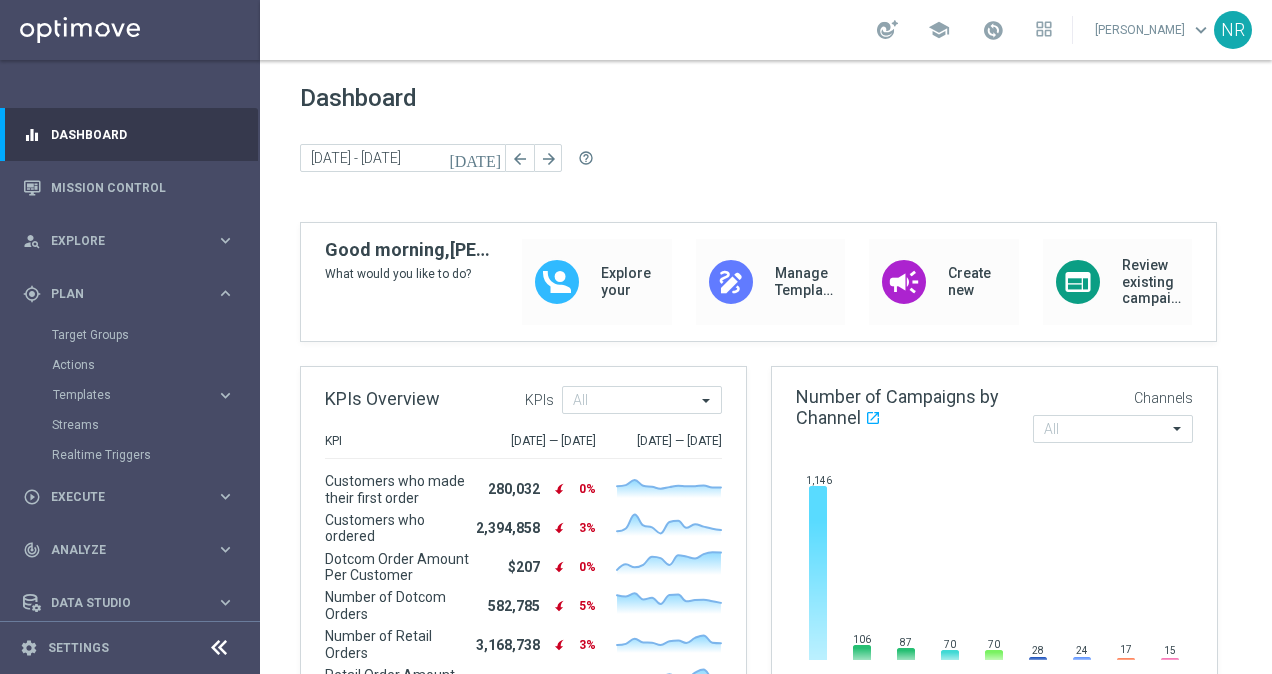 click on "school
[PERSON_NAME]  keyboard_arrow_down
NR" at bounding box center (766, 30) 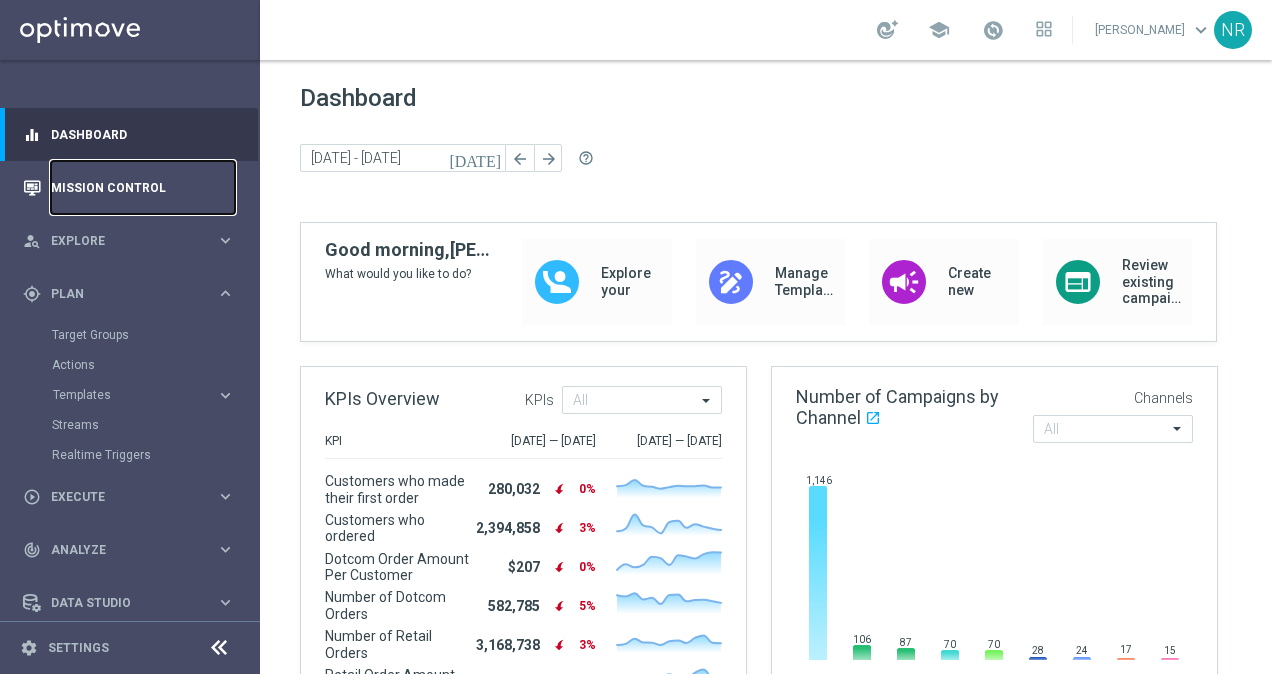 click on "Mission Control" at bounding box center (143, 187) 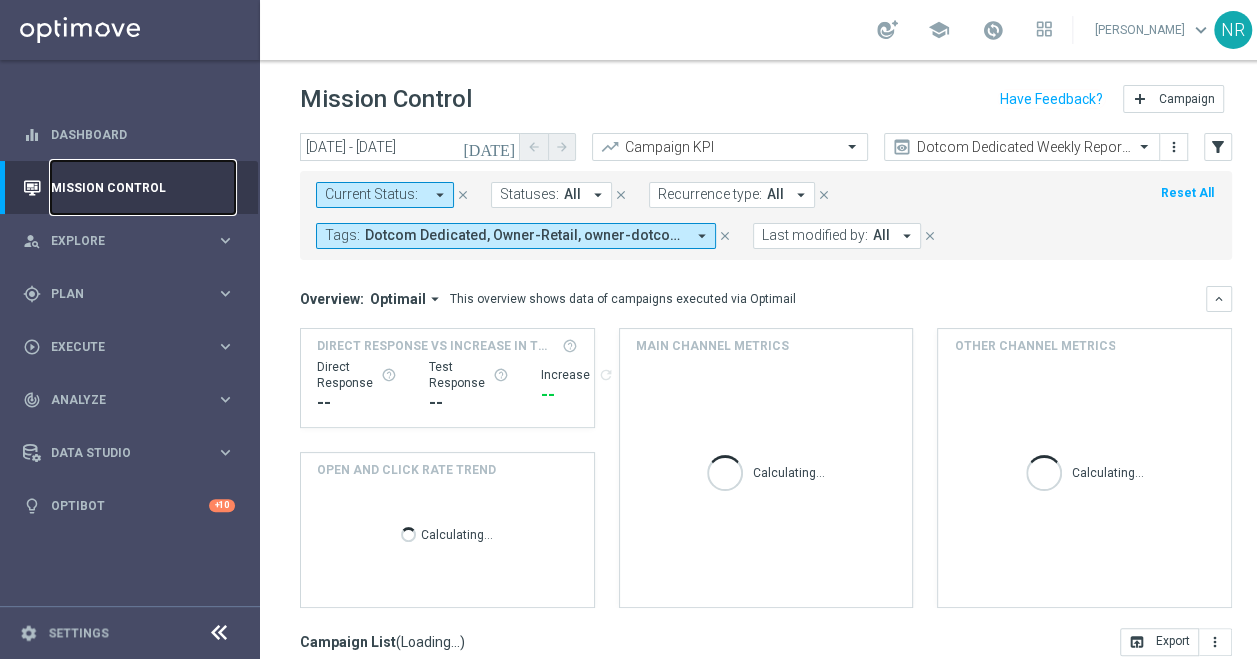 scroll, scrollTop: 364, scrollLeft: 0, axis: vertical 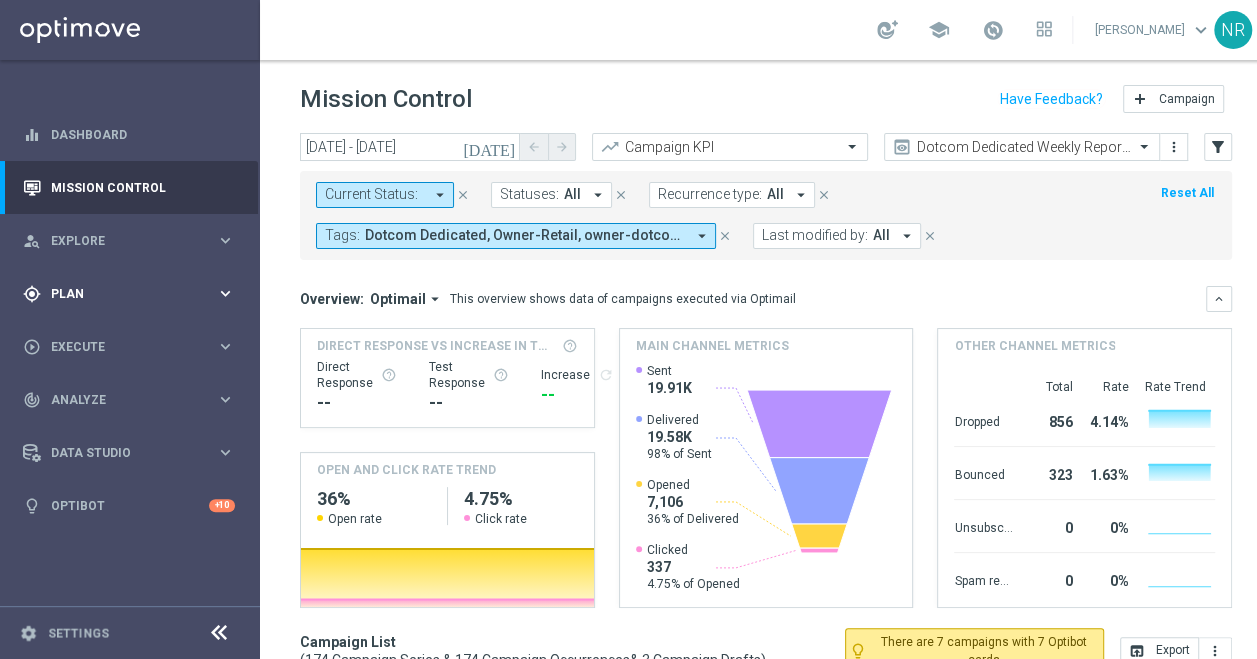 drag, startPoint x: 814, startPoint y: 290, endPoint x: 242, endPoint y: 269, distance: 572.3854 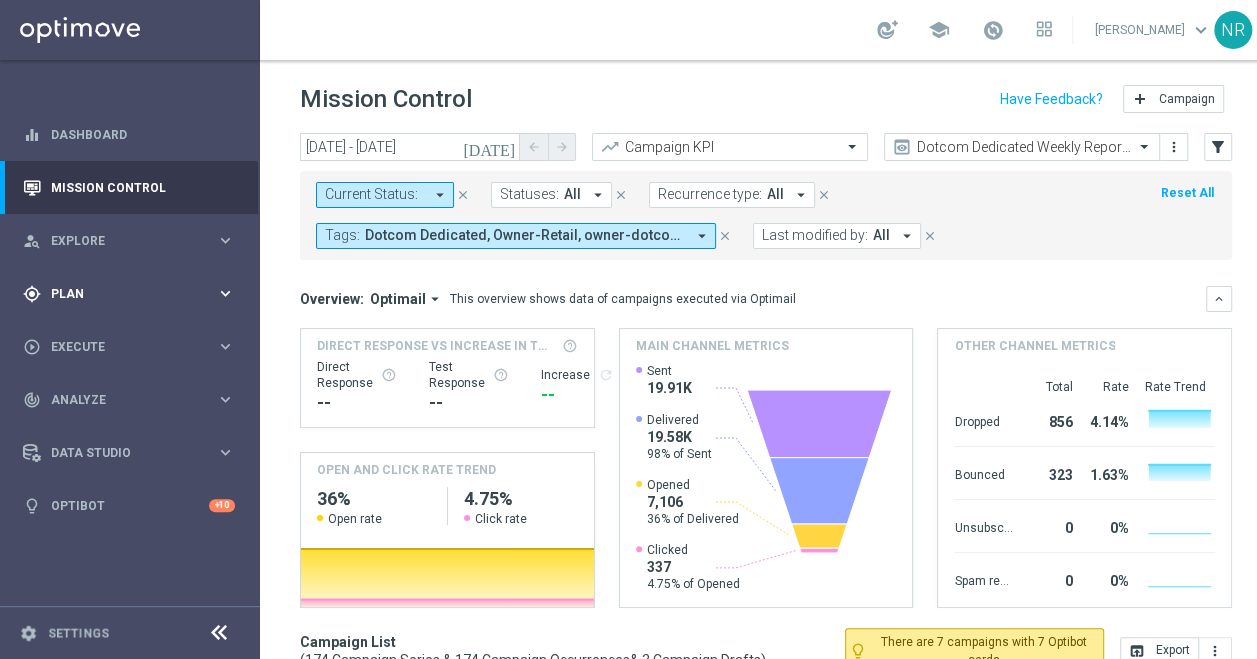 click on "equalizer
Dashboard
Mission Control" at bounding box center [628, 329] 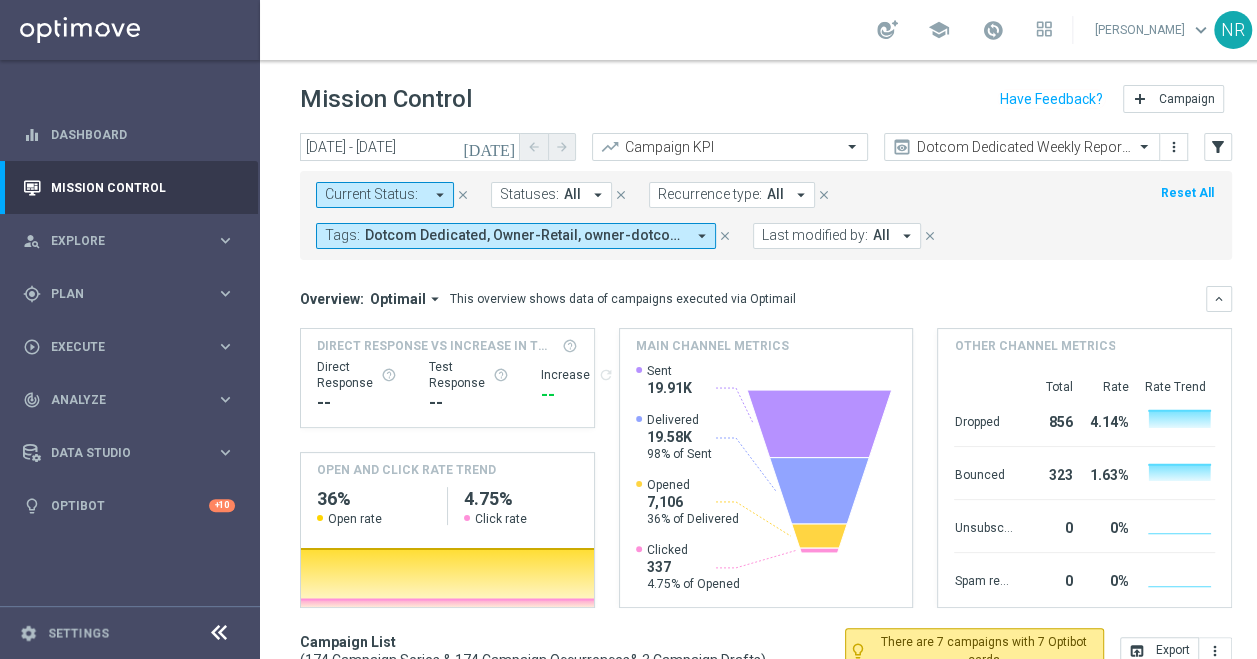 drag, startPoint x: 242, startPoint y: 269, endPoint x: 286, endPoint y: 300, distance: 53.823788 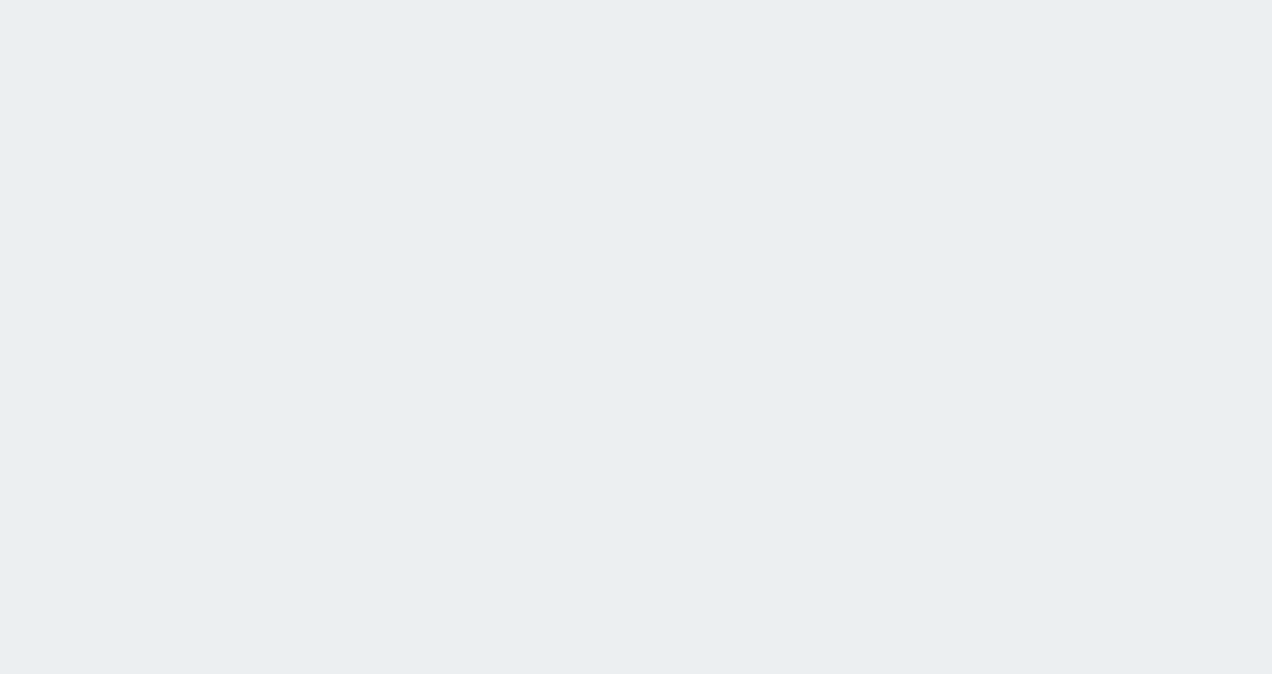 scroll, scrollTop: 0, scrollLeft: 0, axis: both 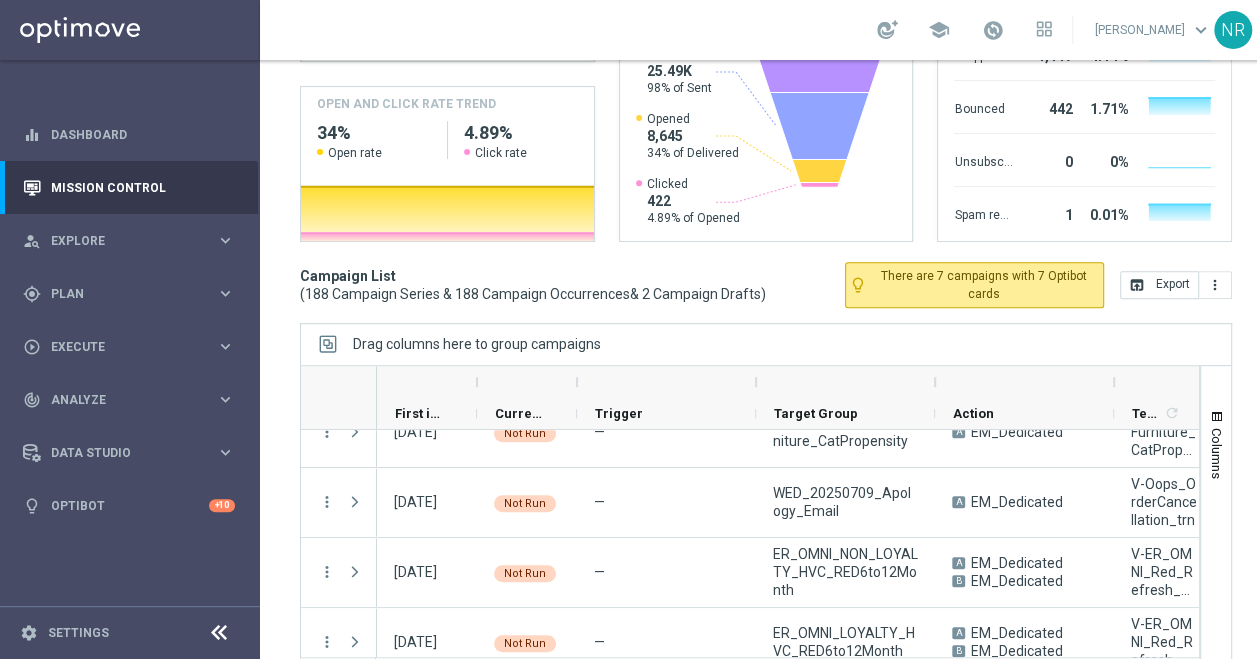 click on "school
[PERSON_NAME]  keyboard_arrow_down
NR" at bounding box center [766, 30] 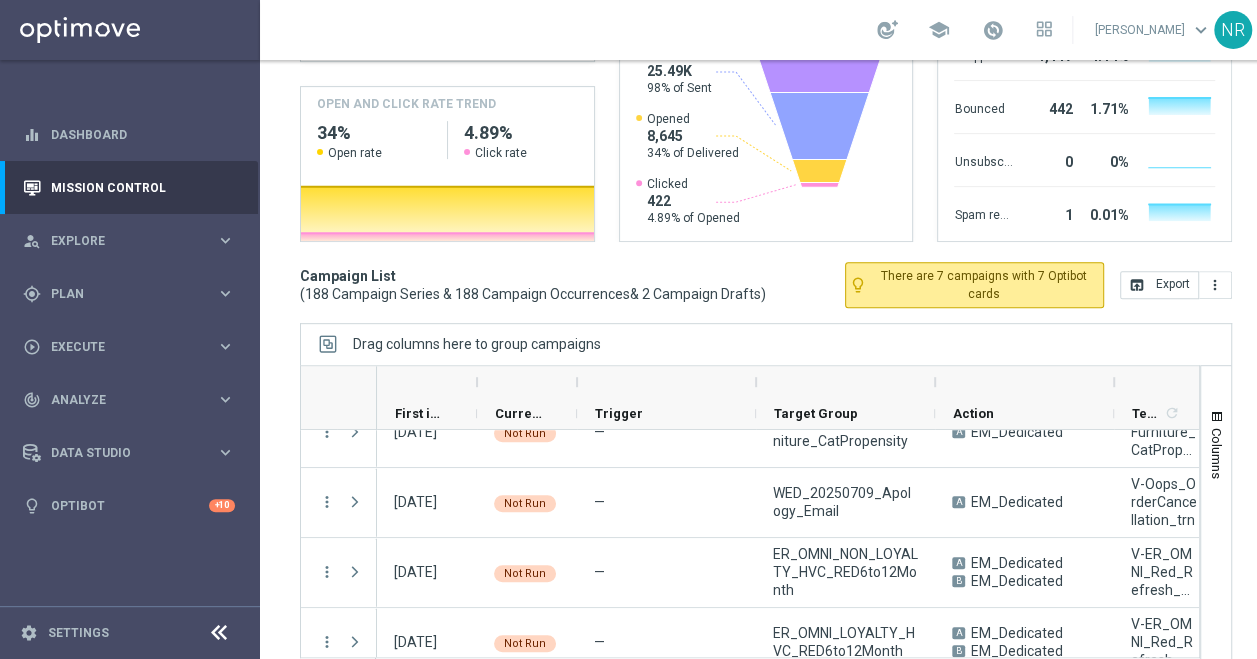 scroll, scrollTop: 0, scrollLeft: 0, axis: both 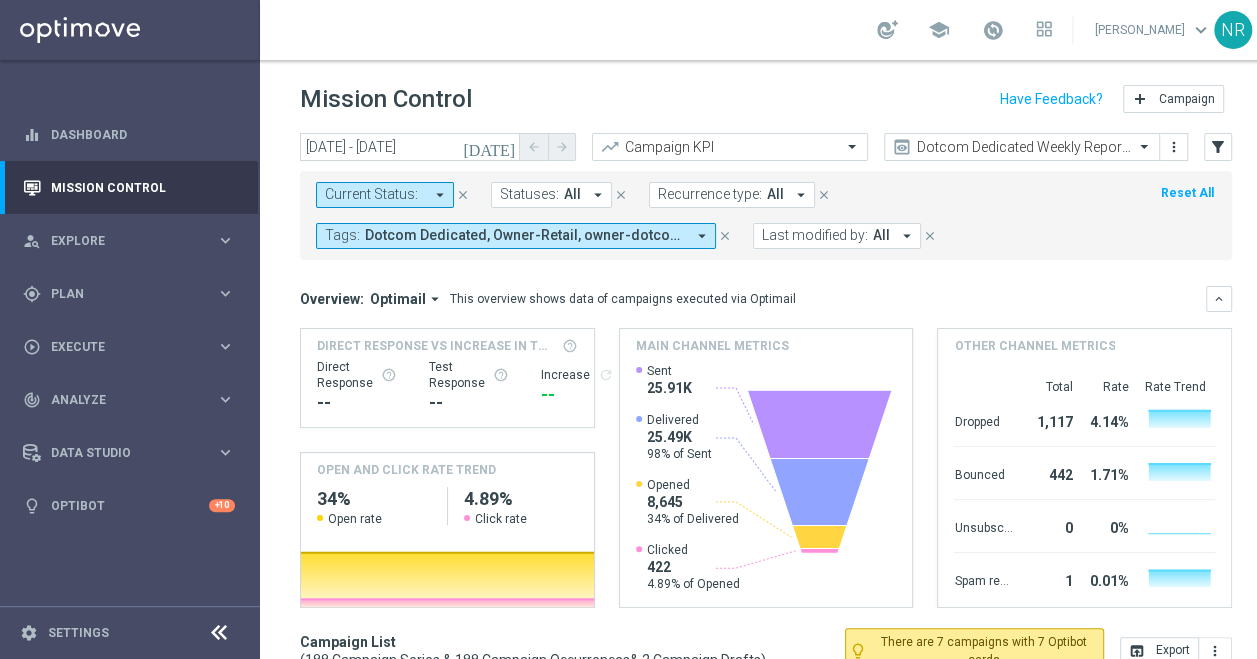 drag, startPoint x: 296, startPoint y: 100, endPoint x: 497, endPoint y: 67, distance: 203.69095 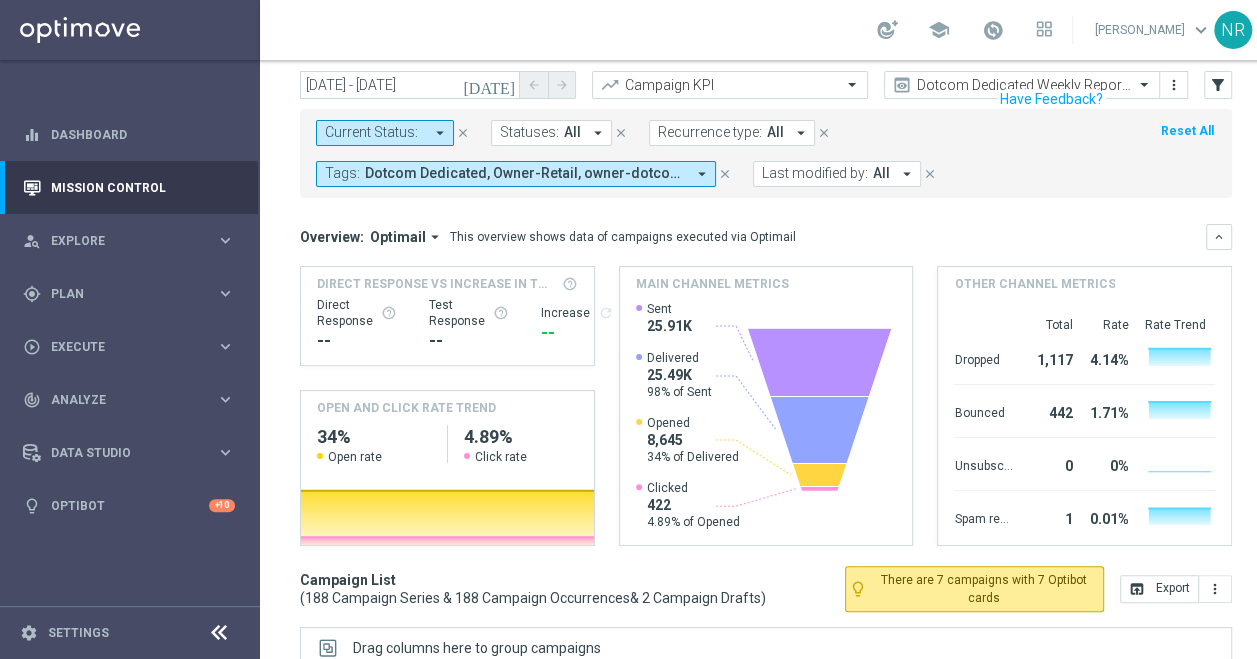 scroll, scrollTop: 0, scrollLeft: 0, axis: both 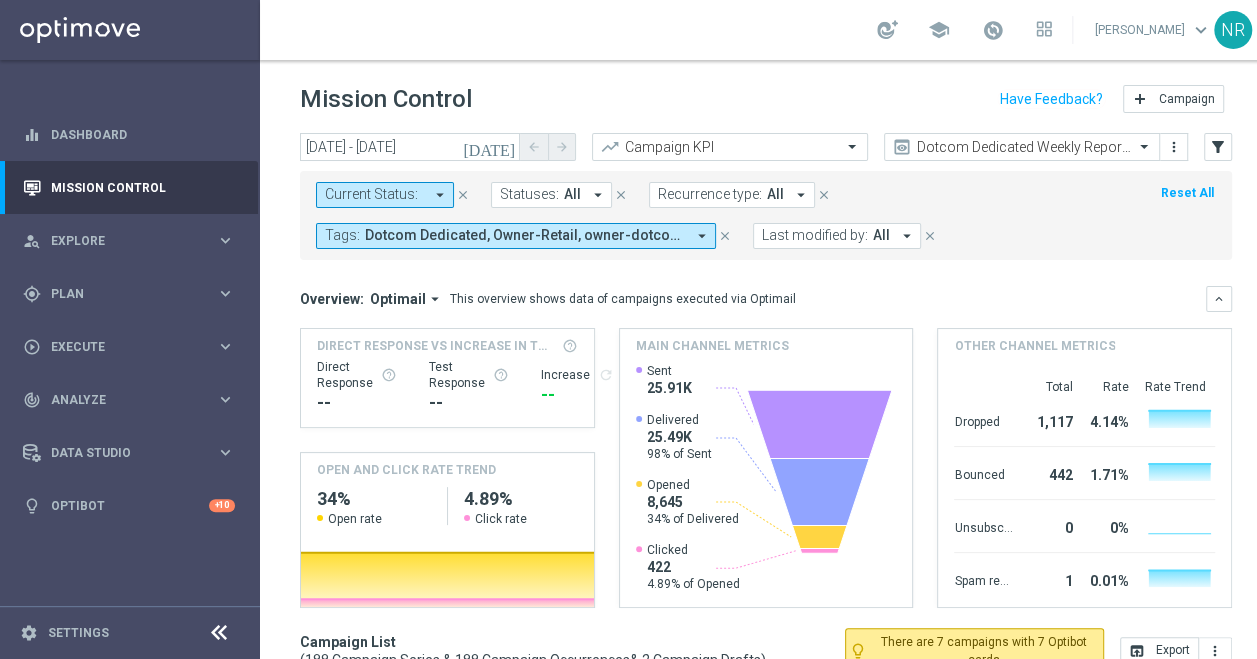 click on "Mission Control
add
Campaign" 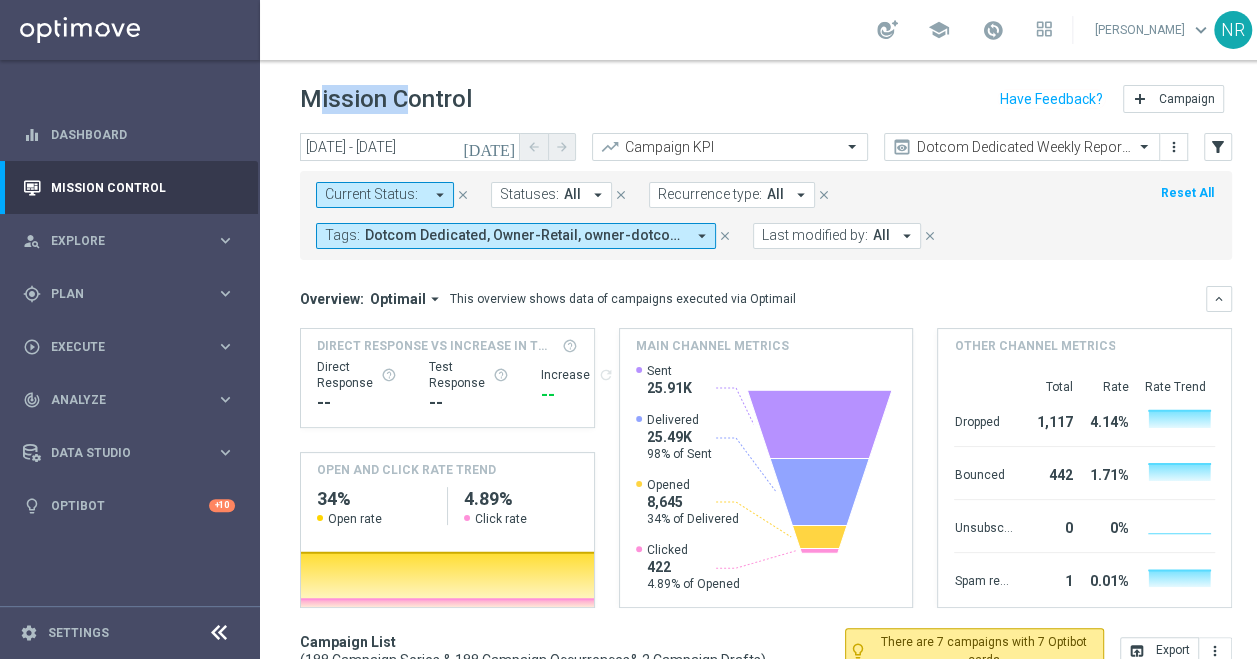 click on "Mission Control
add
Campaign" 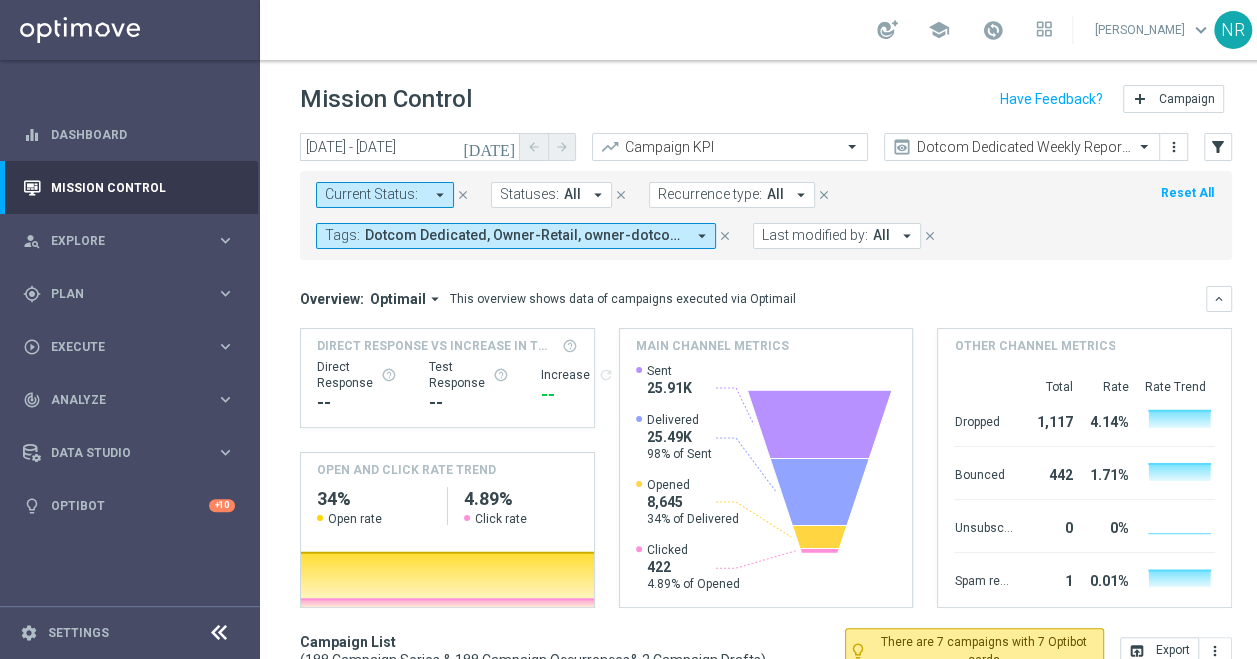 drag, startPoint x: 268, startPoint y: 90, endPoint x: 537, endPoint y: 88, distance: 269.00745 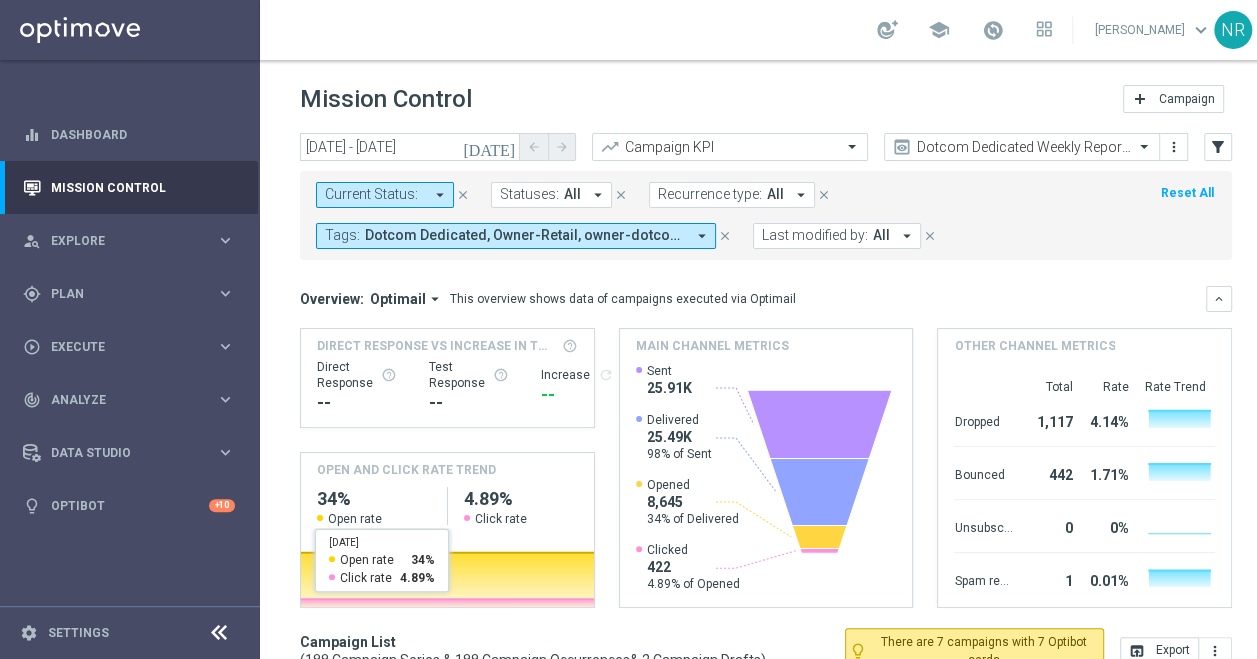 scroll, scrollTop: 382, scrollLeft: 0, axis: vertical 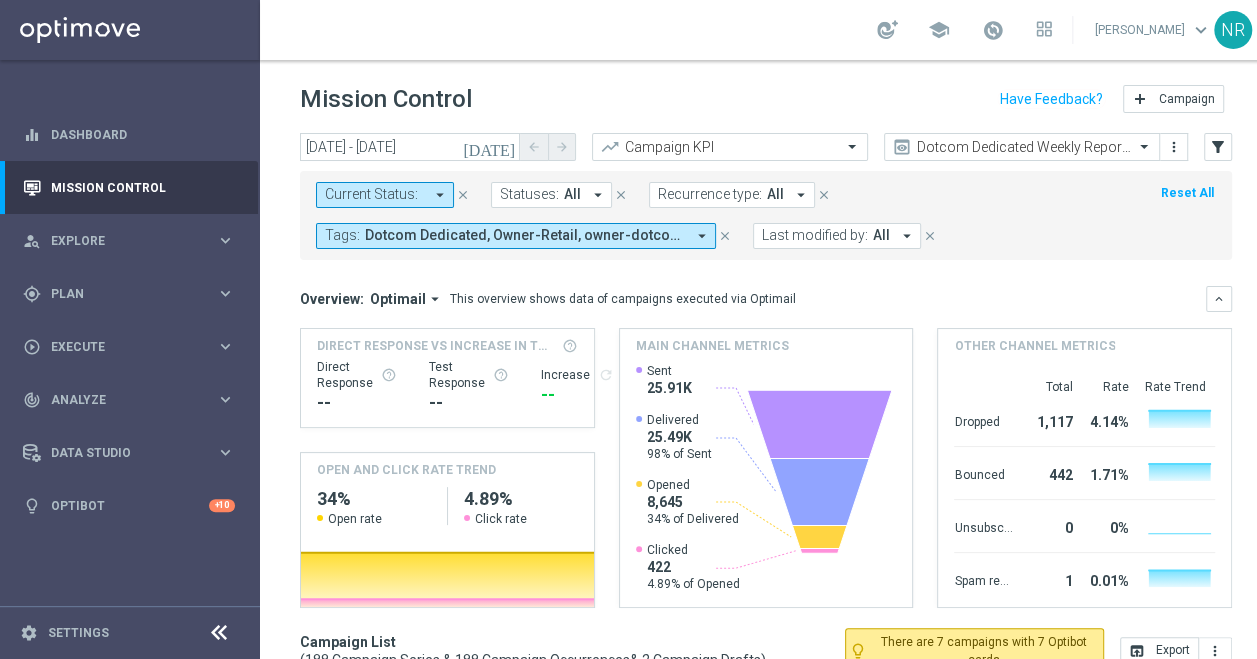 click on "Mission Control
add
Campaign" 